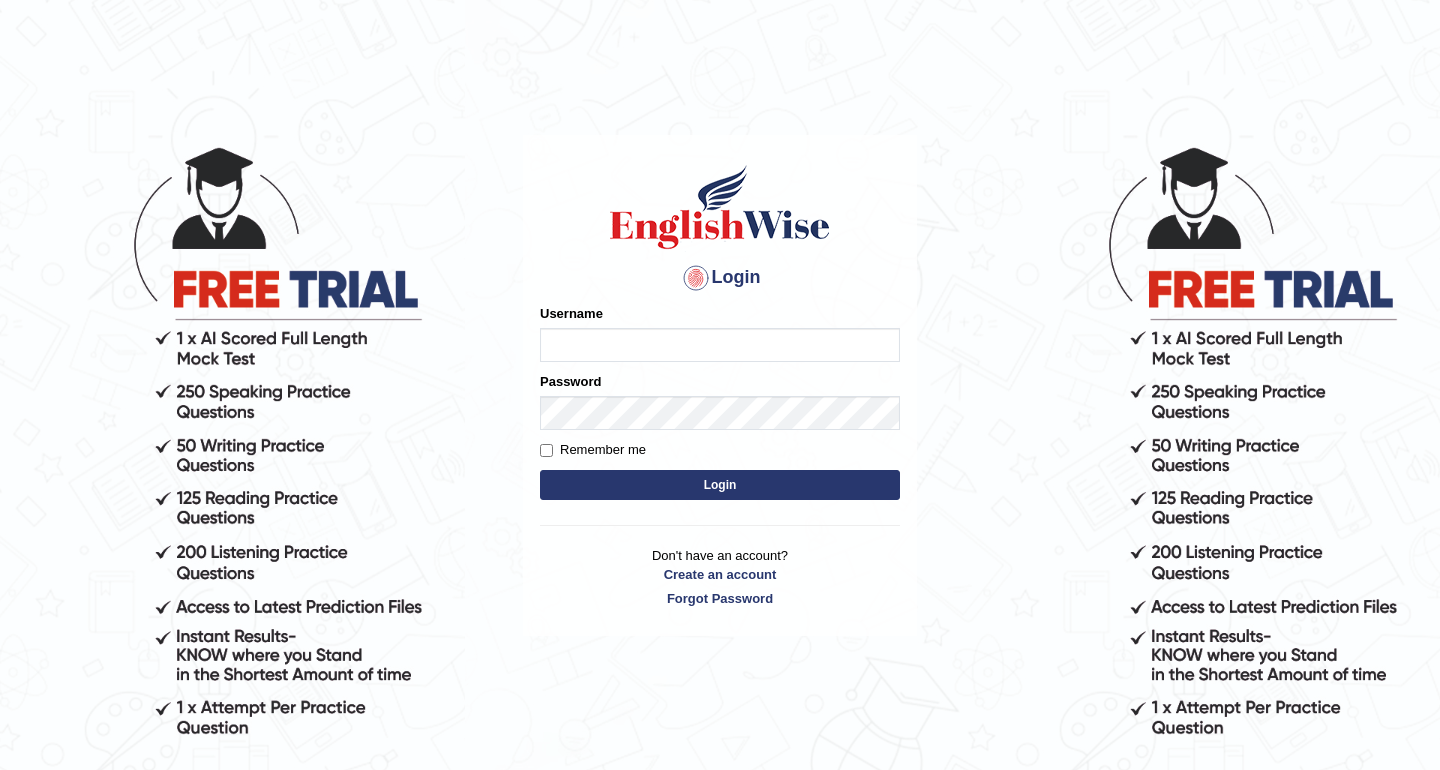 scroll, scrollTop: 0, scrollLeft: 0, axis: both 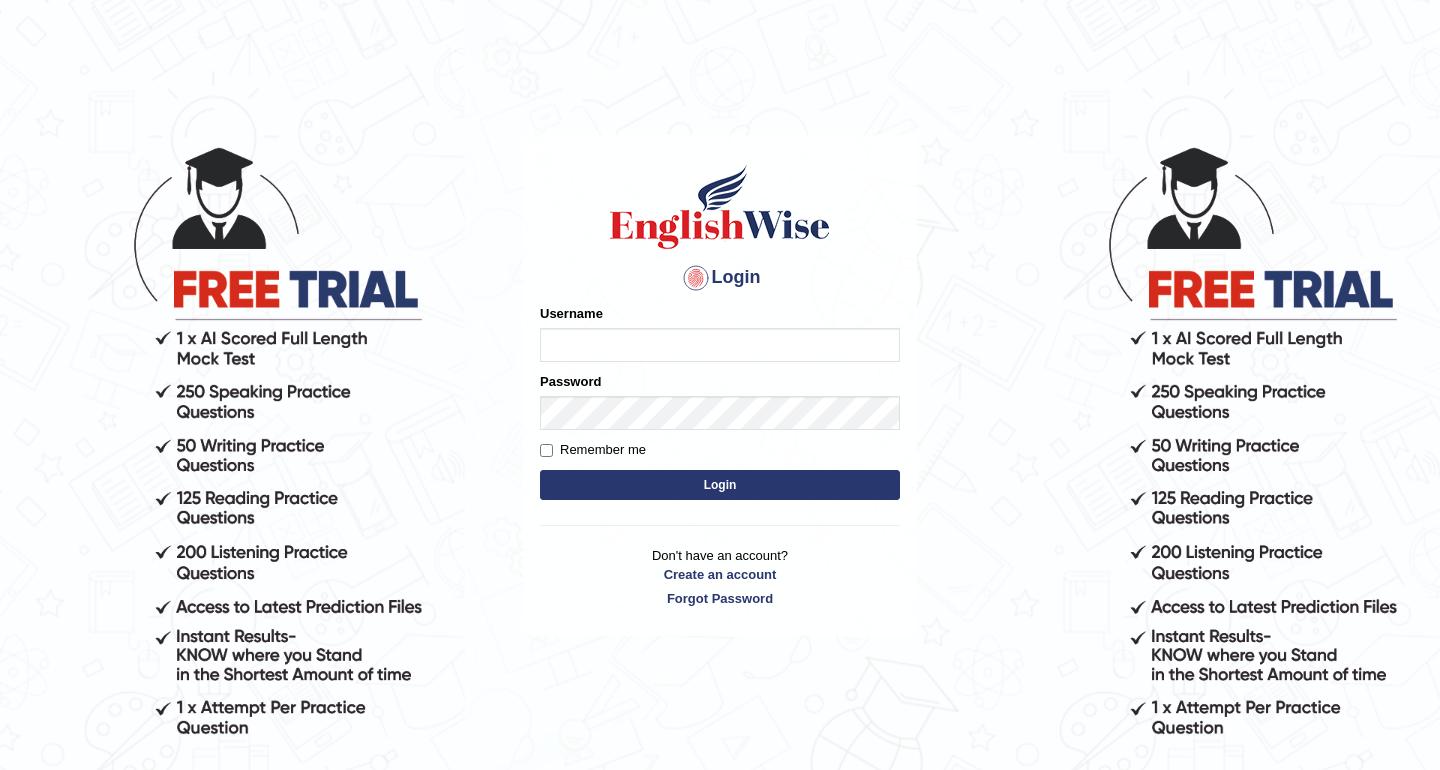 type on "David1995" 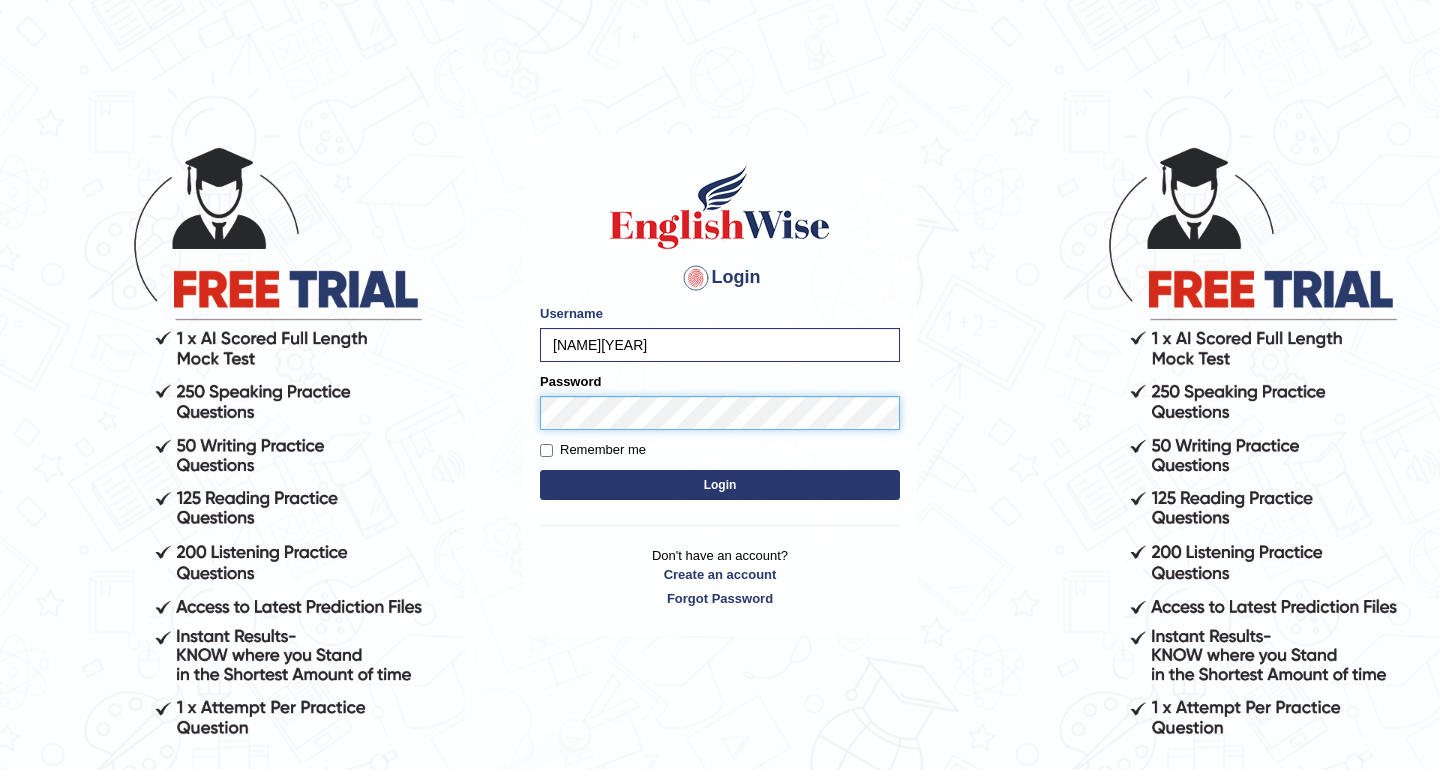 click on "Login" at bounding box center [720, 485] 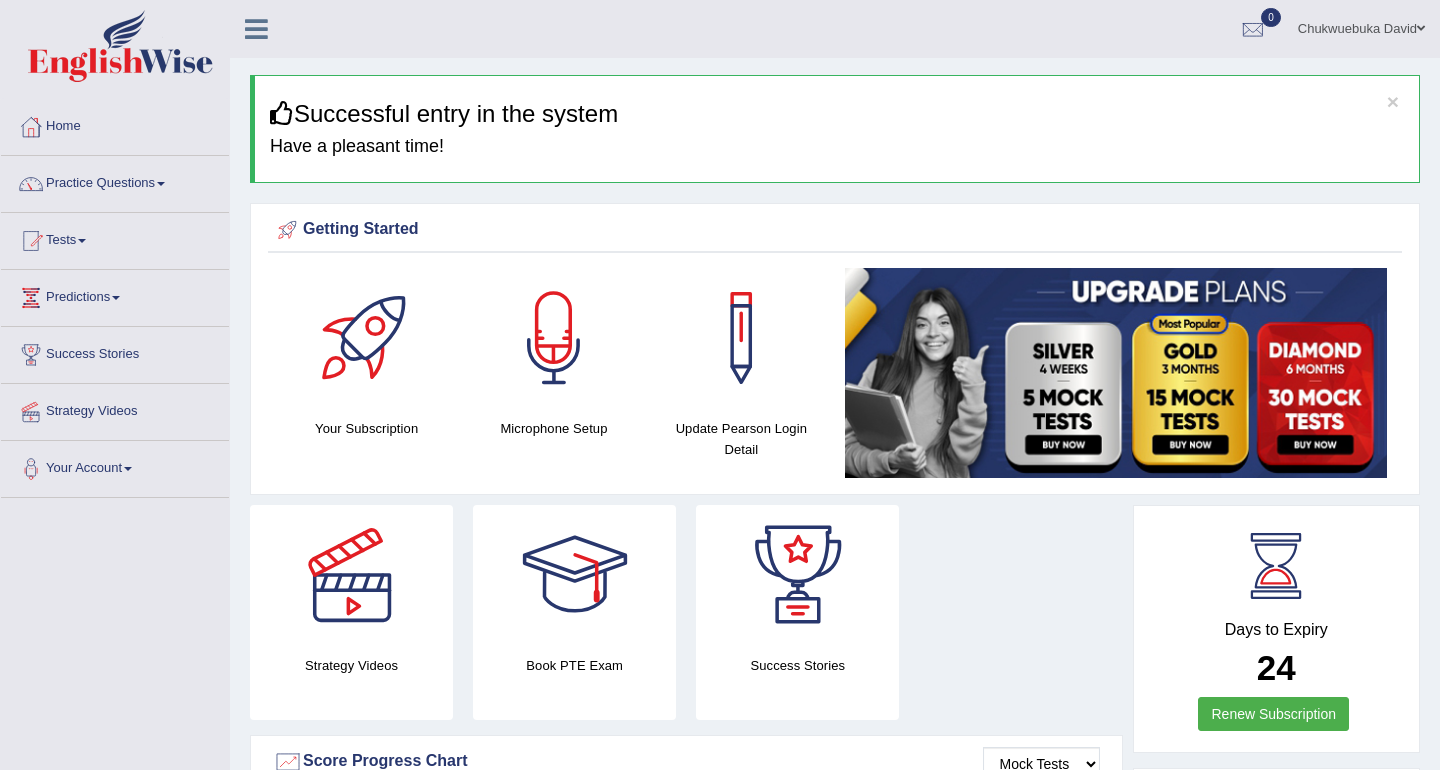 scroll, scrollTop: 0, scrollLeft: 0, axis: both 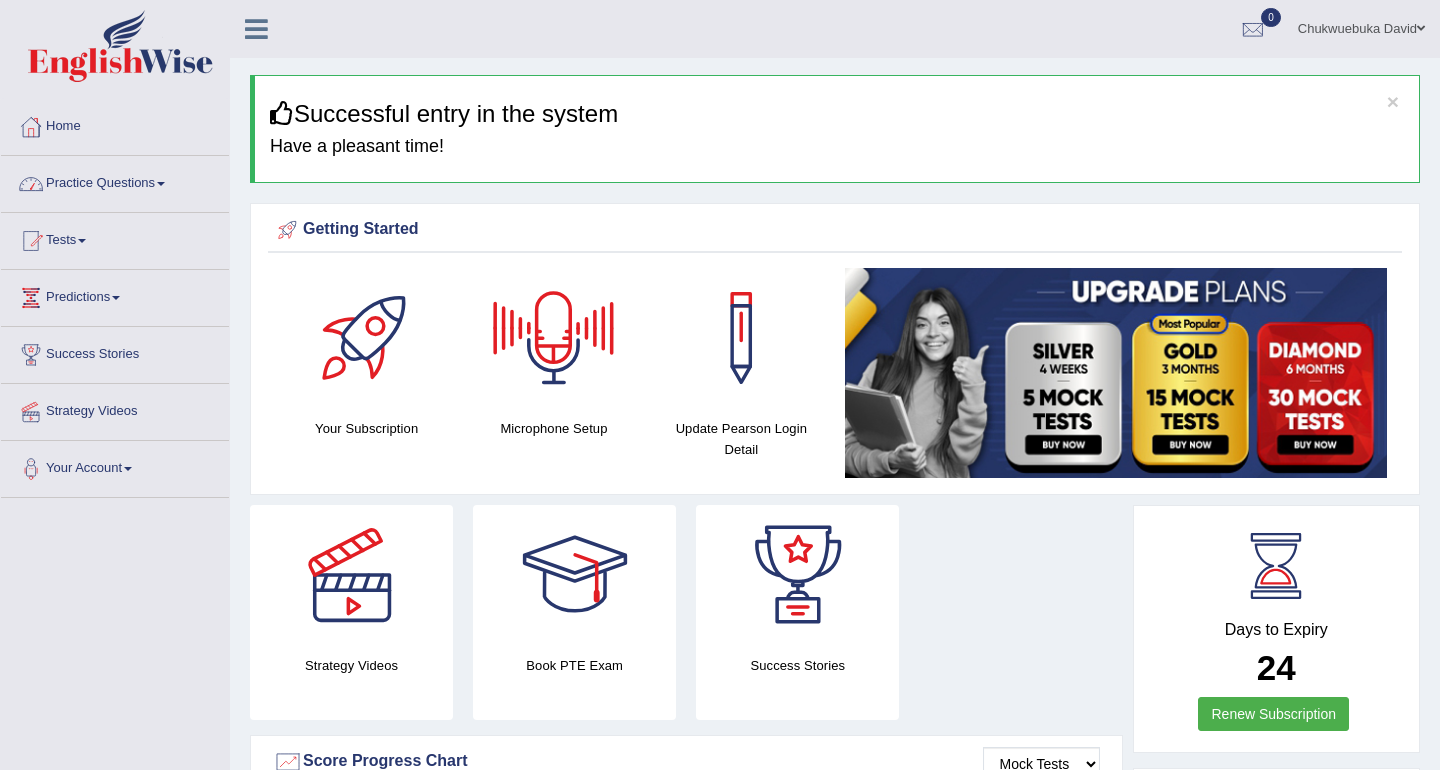 click on "Practice Questions" at bounding box center (115, 181) 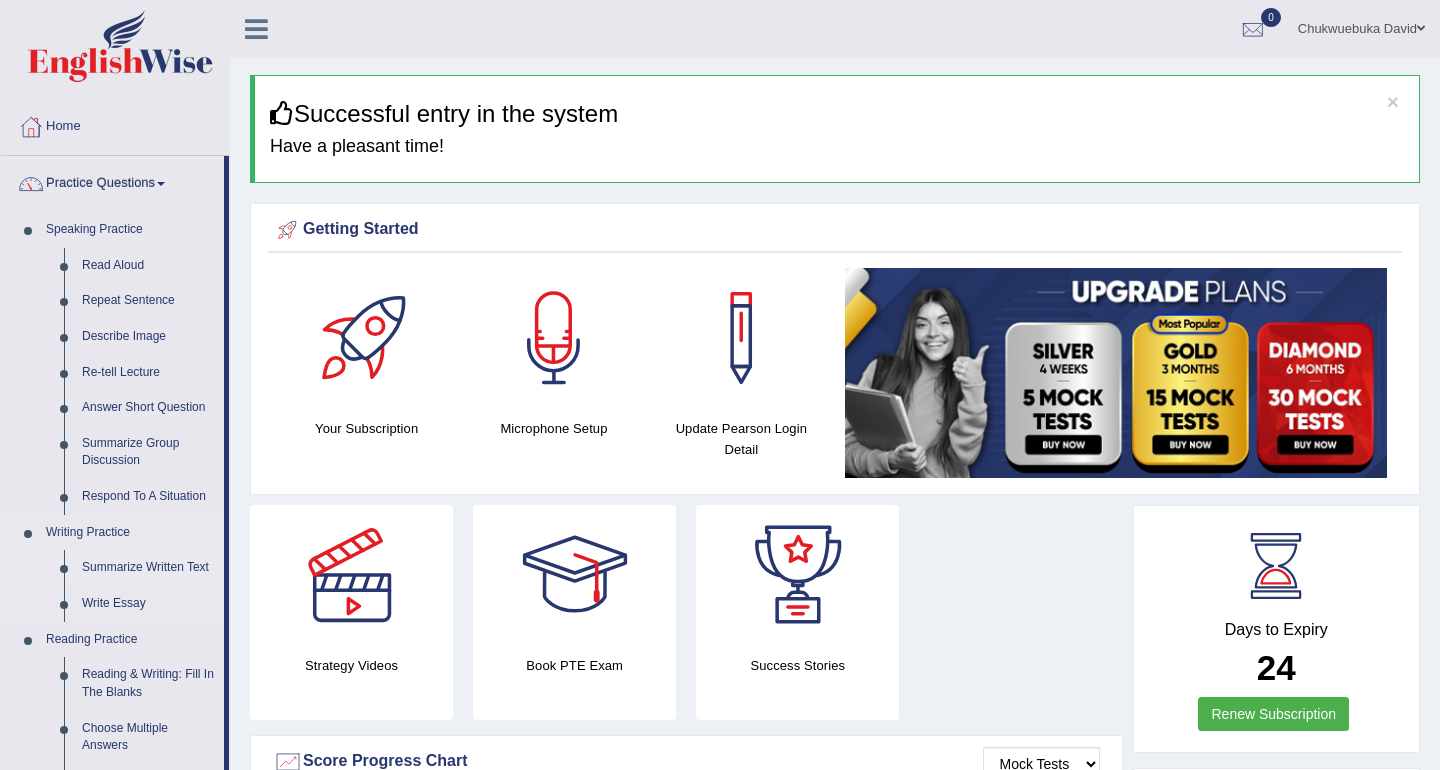 click on "Summarize Written Text" at bounding box center (148, 568) 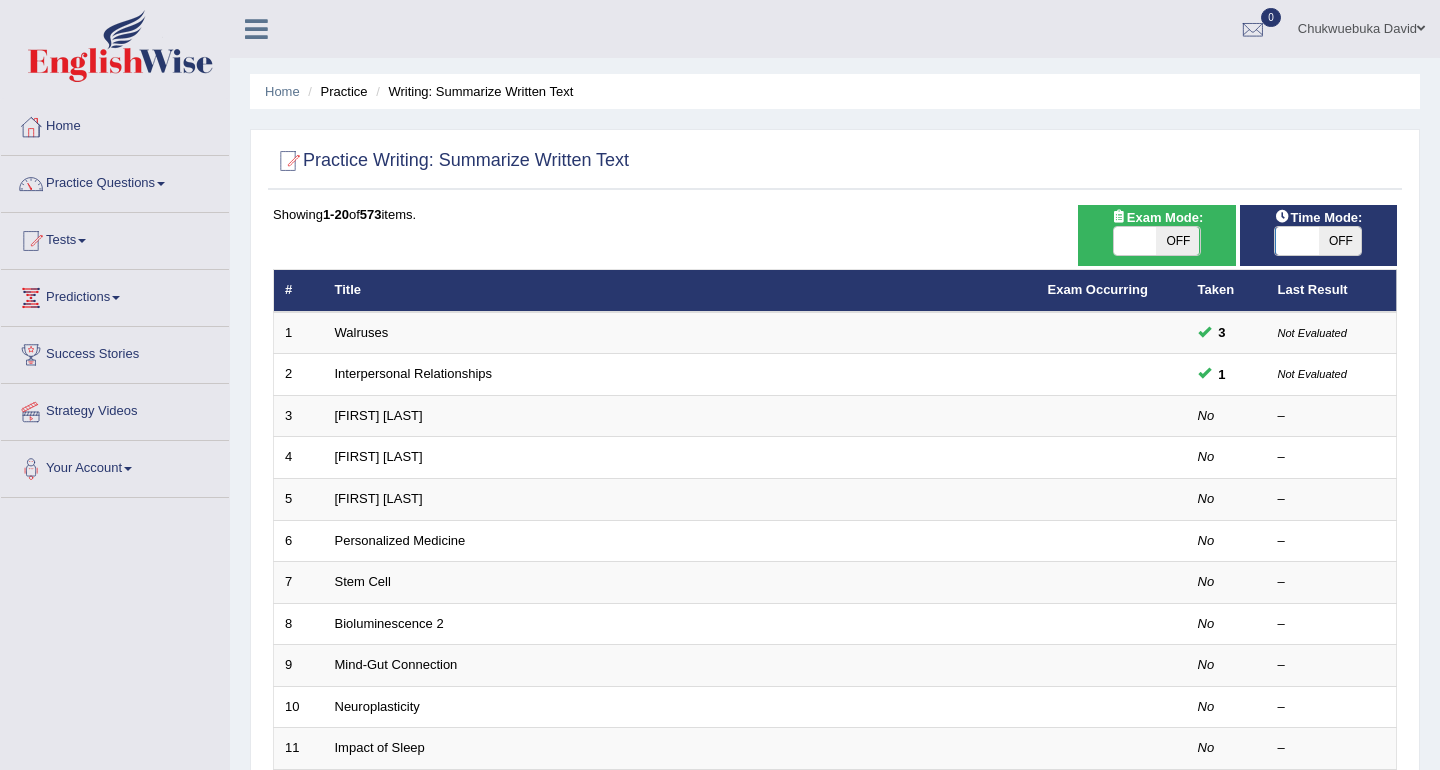 scroll, scrollTop: 0, scrollLeft: 0, axis: both 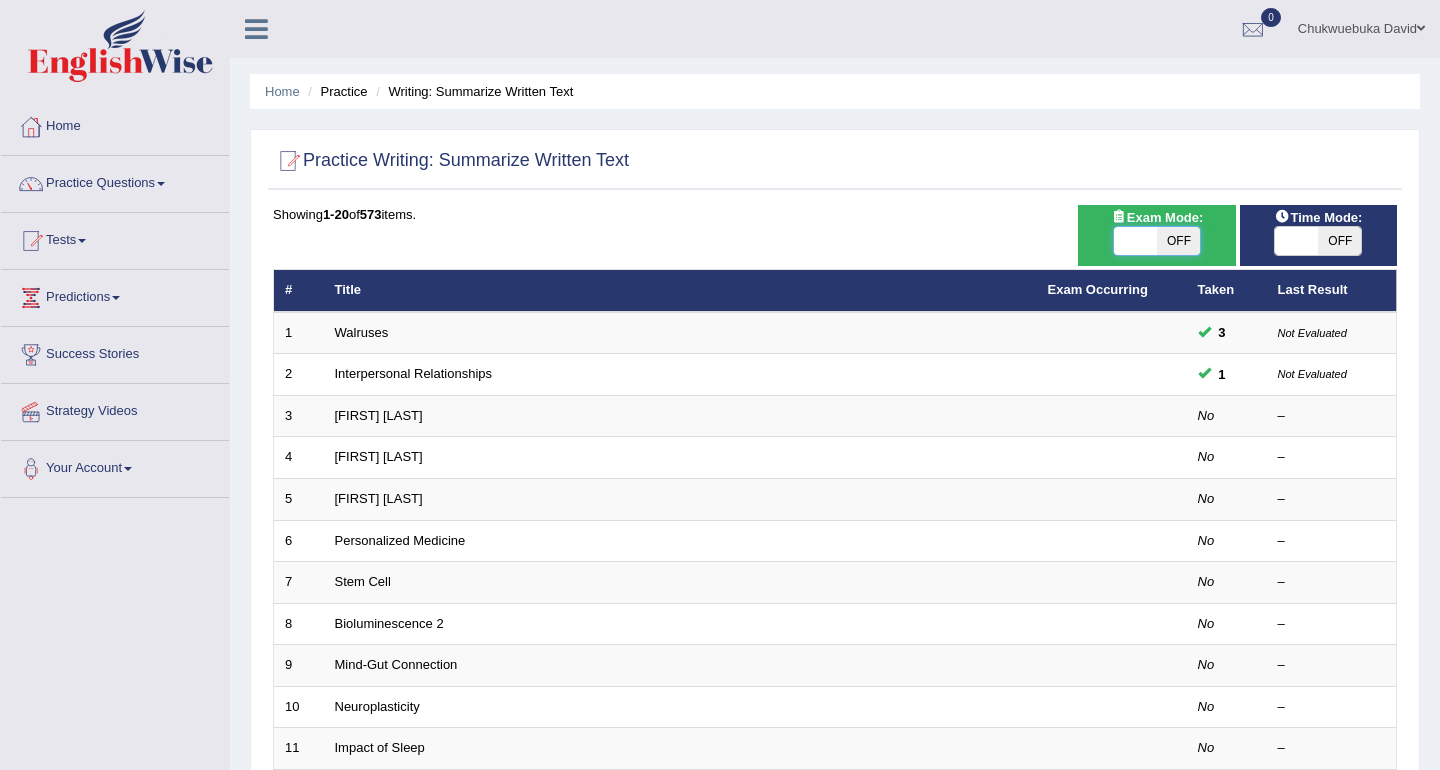 click at bounding box center (1135, 241) 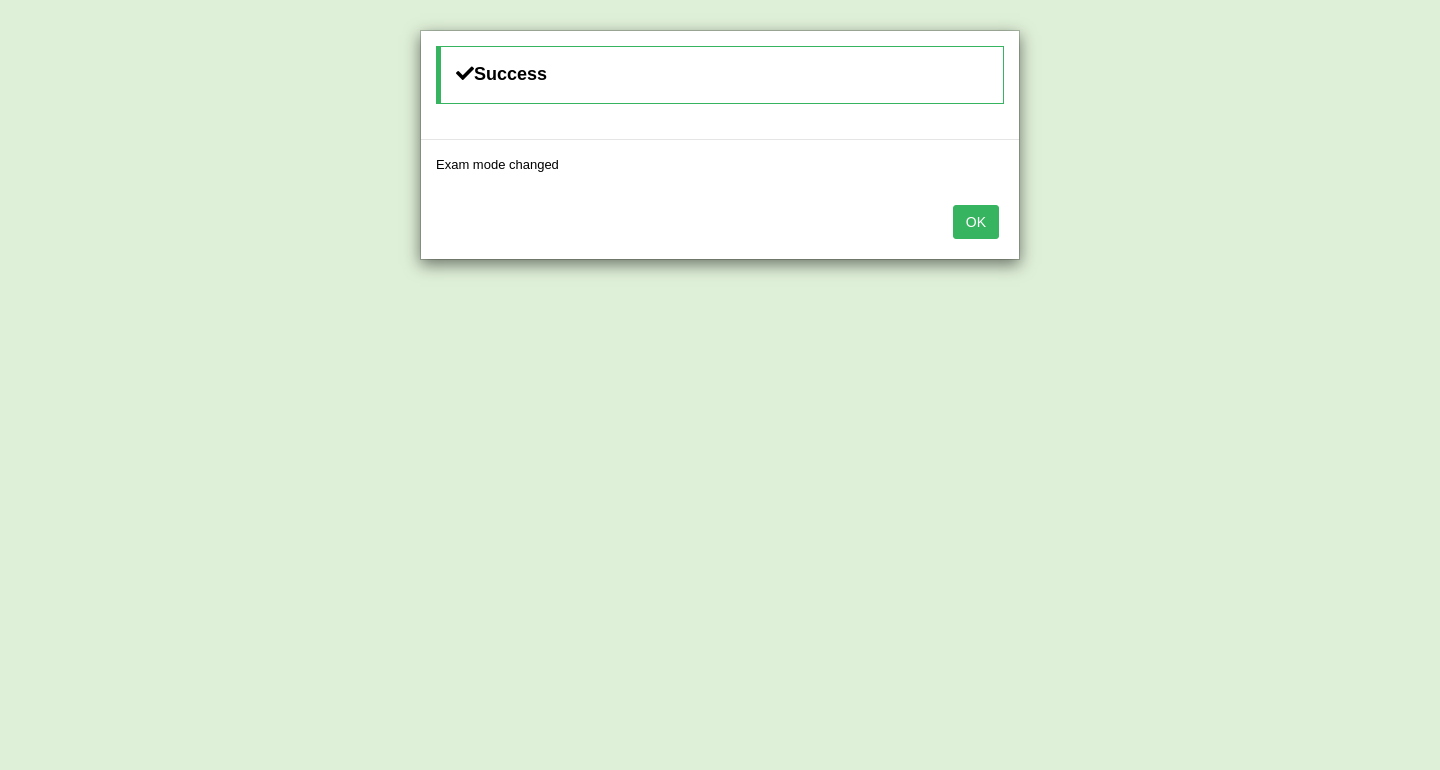 click on "OK" at bounding box center (976, 222) 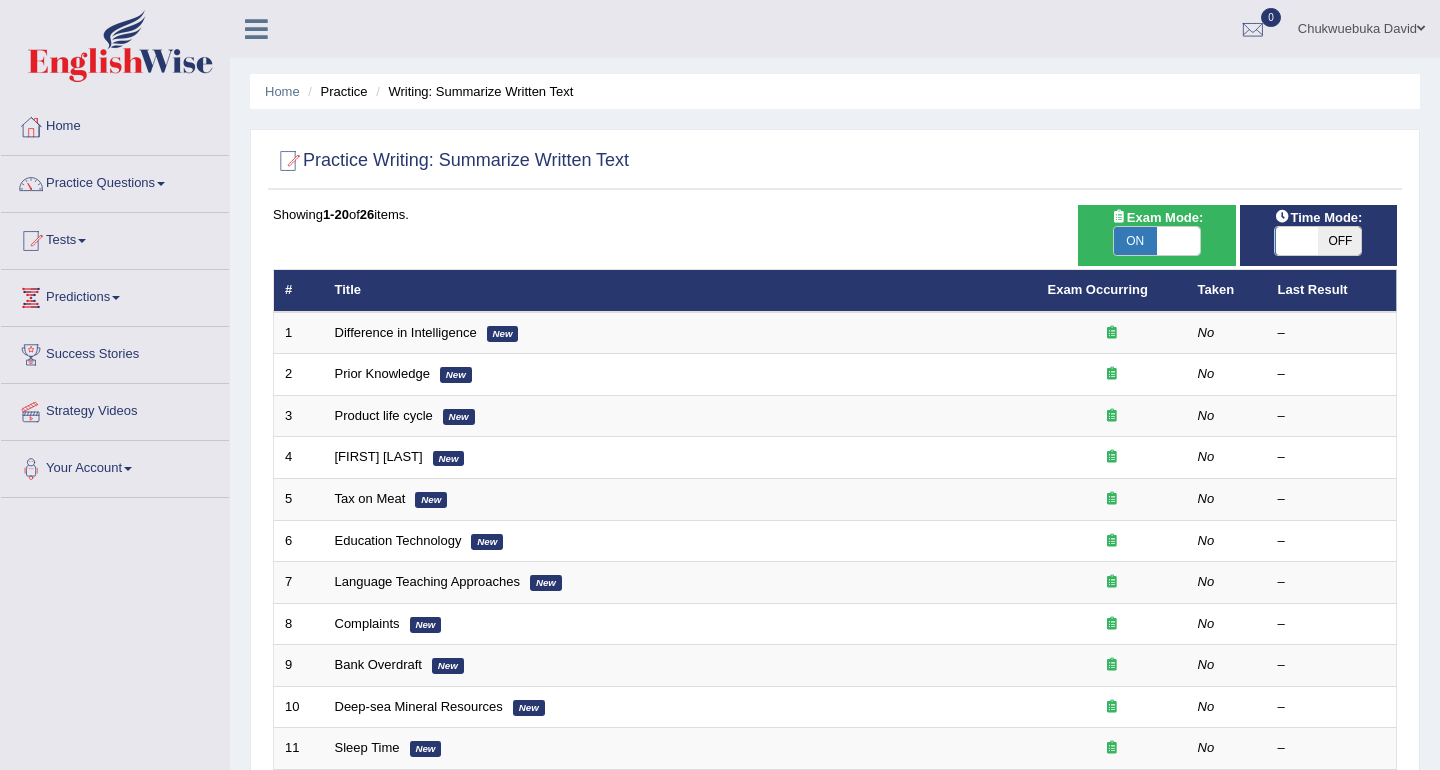 scroll, scrollTop: 0, scrollLeft: 0, axis: both 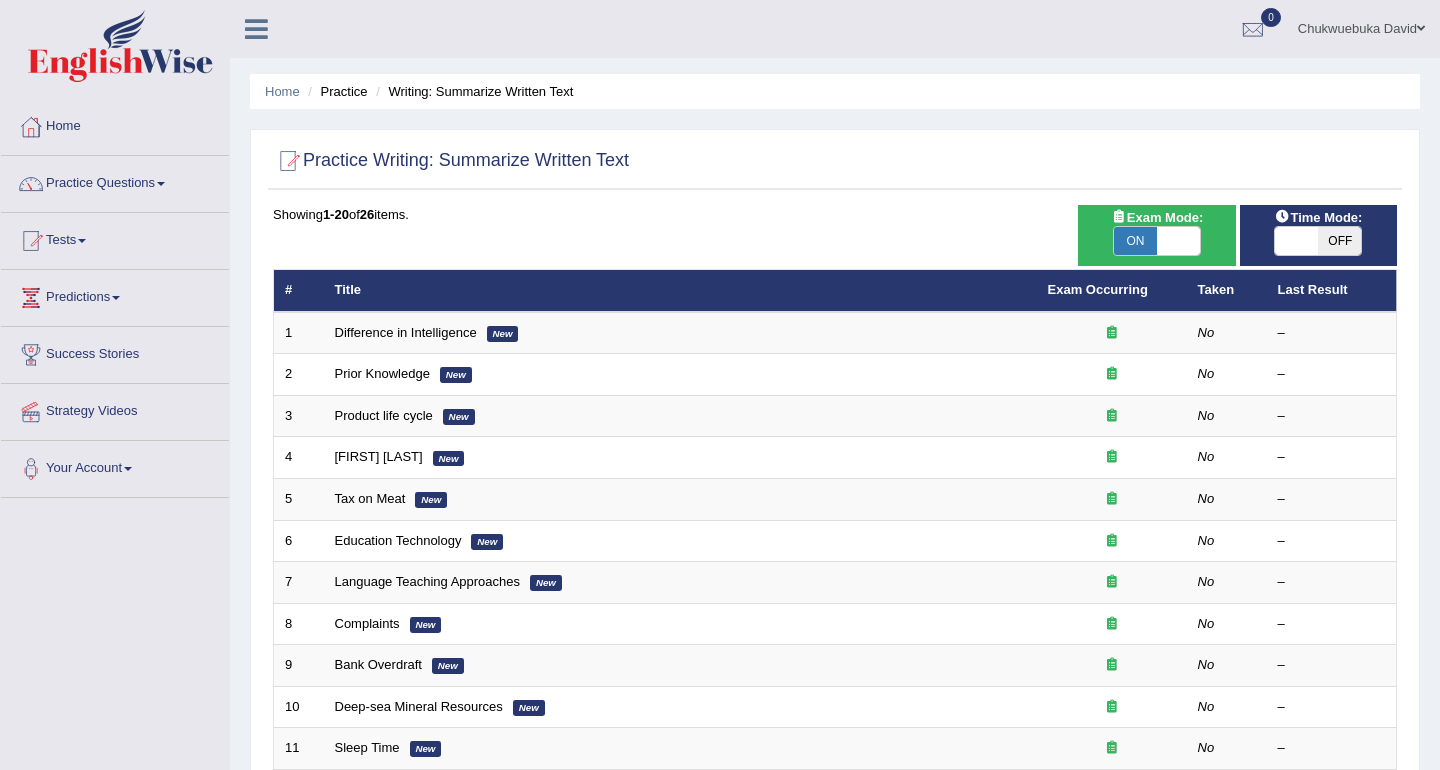 click on "OFF" at bounding box center (1339, 241) 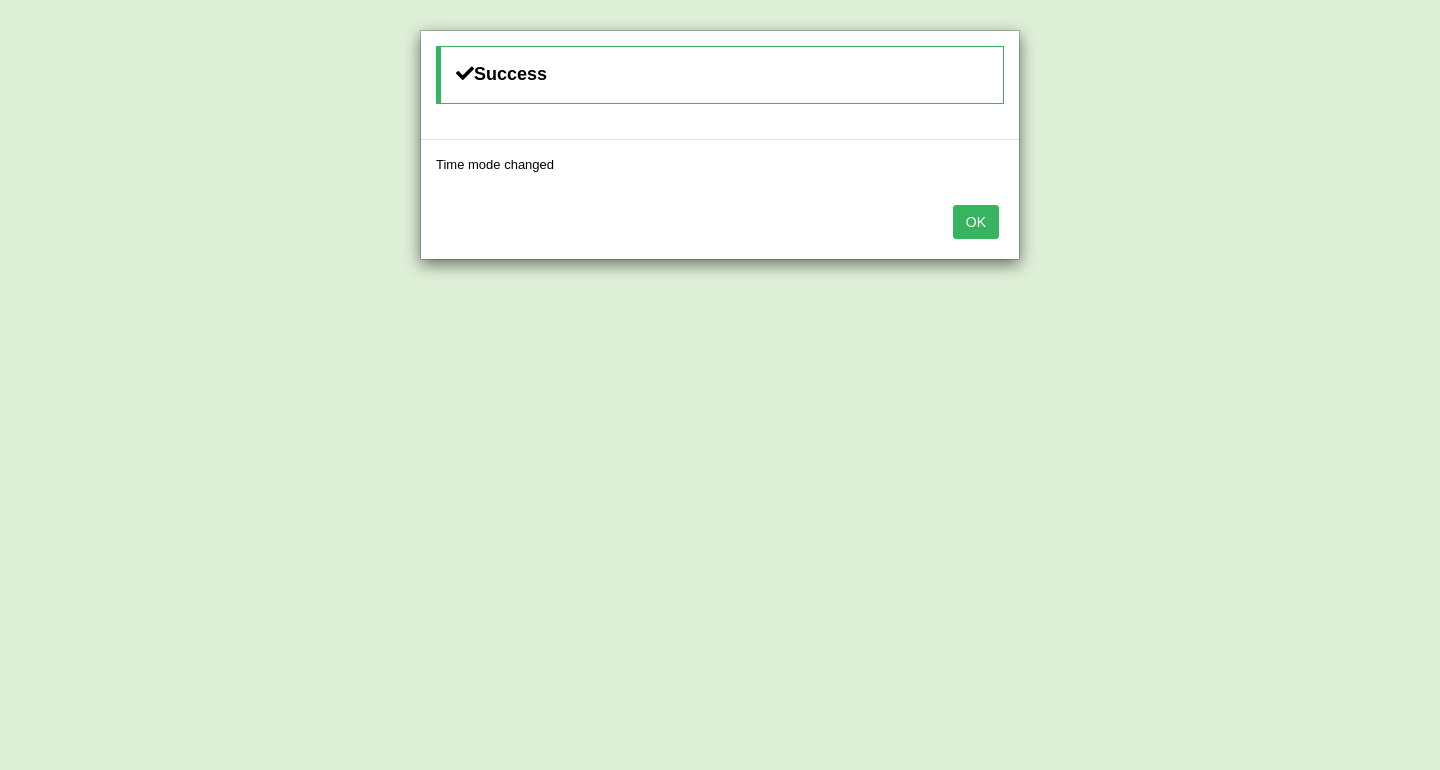 click on "OK" at bounding box center (976, 222) 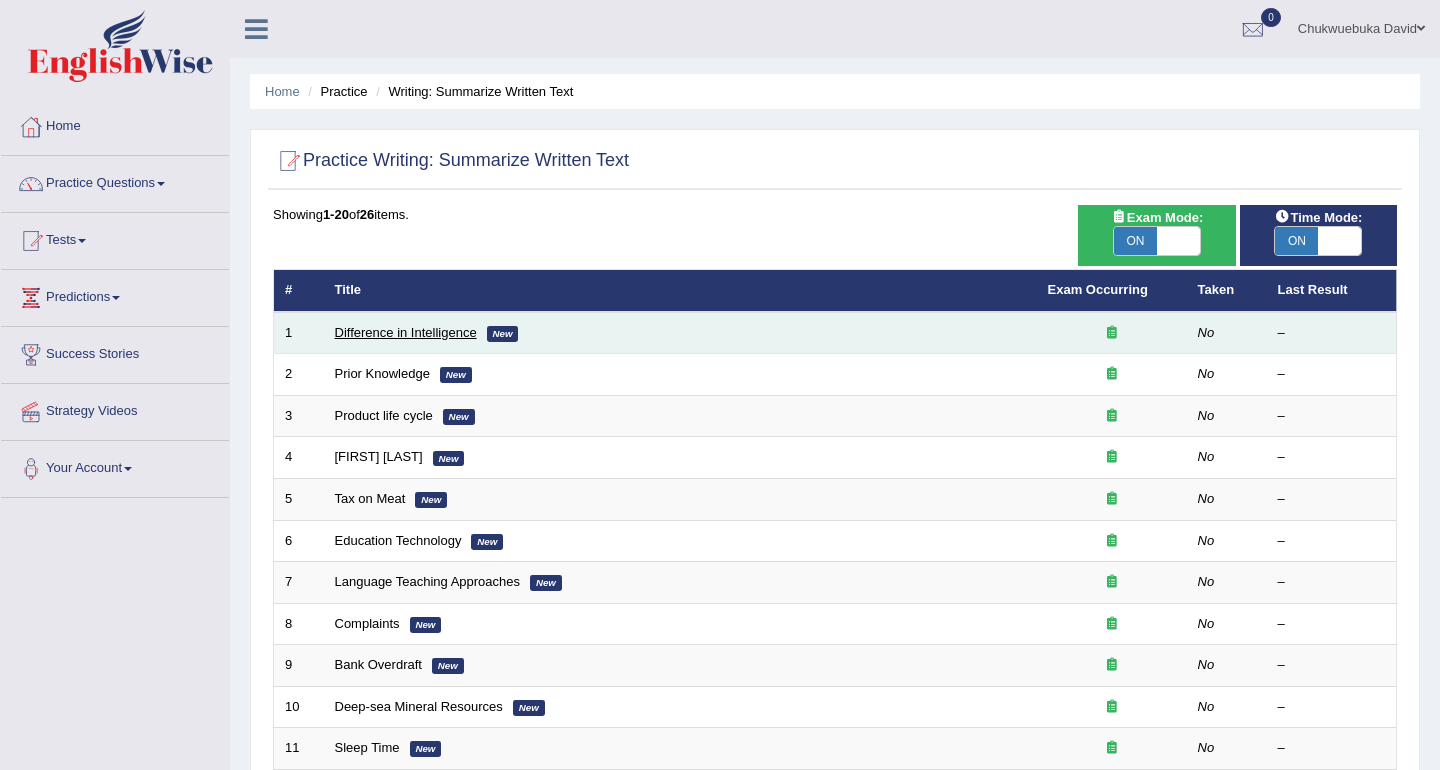 click on "Difference in Intelligence" at bounding box center [406, 332] 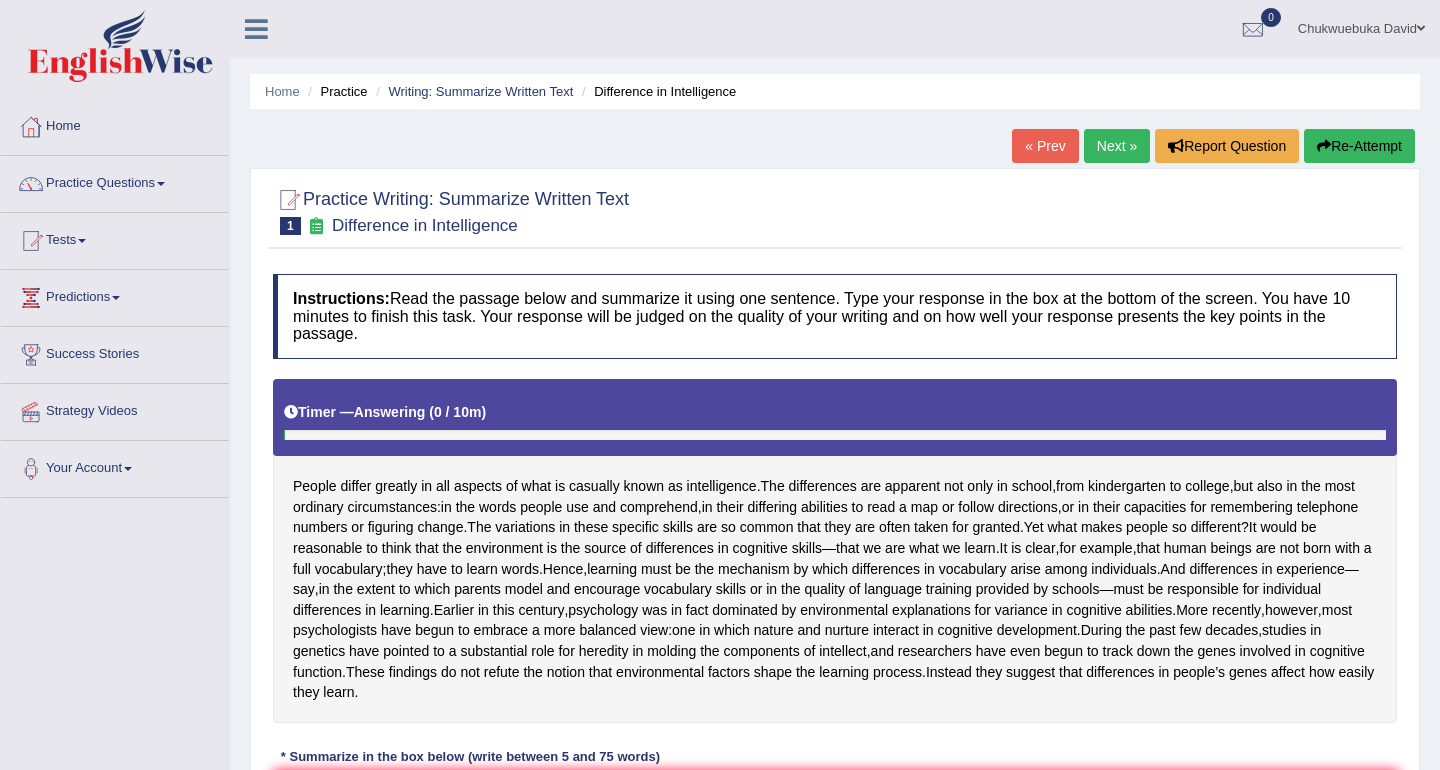 scroll, scrollTop: 0, scrollLeft: 0, axis: both 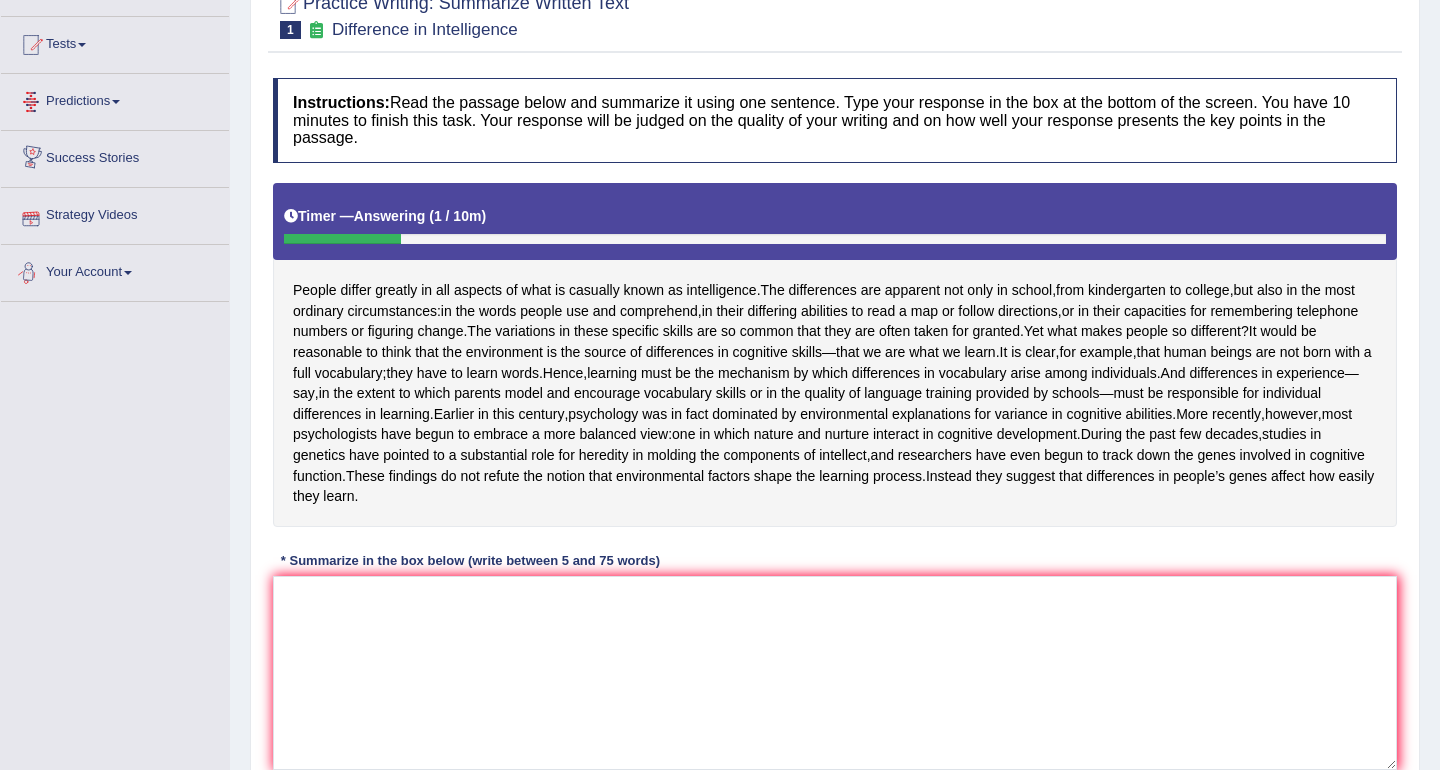 click on "Predictions" at bounding box center [115, 99] 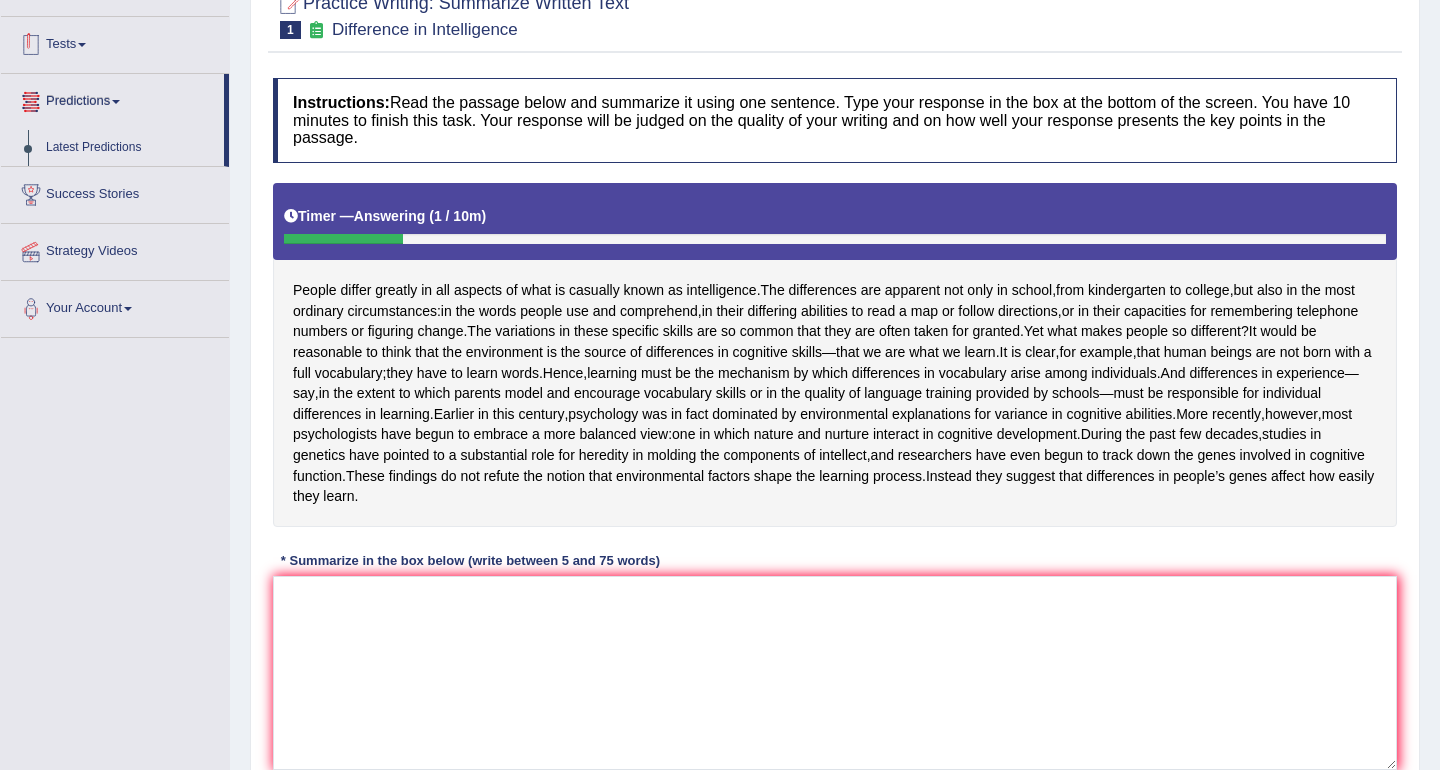 click on "Tests" at bounding box center (115, 42) 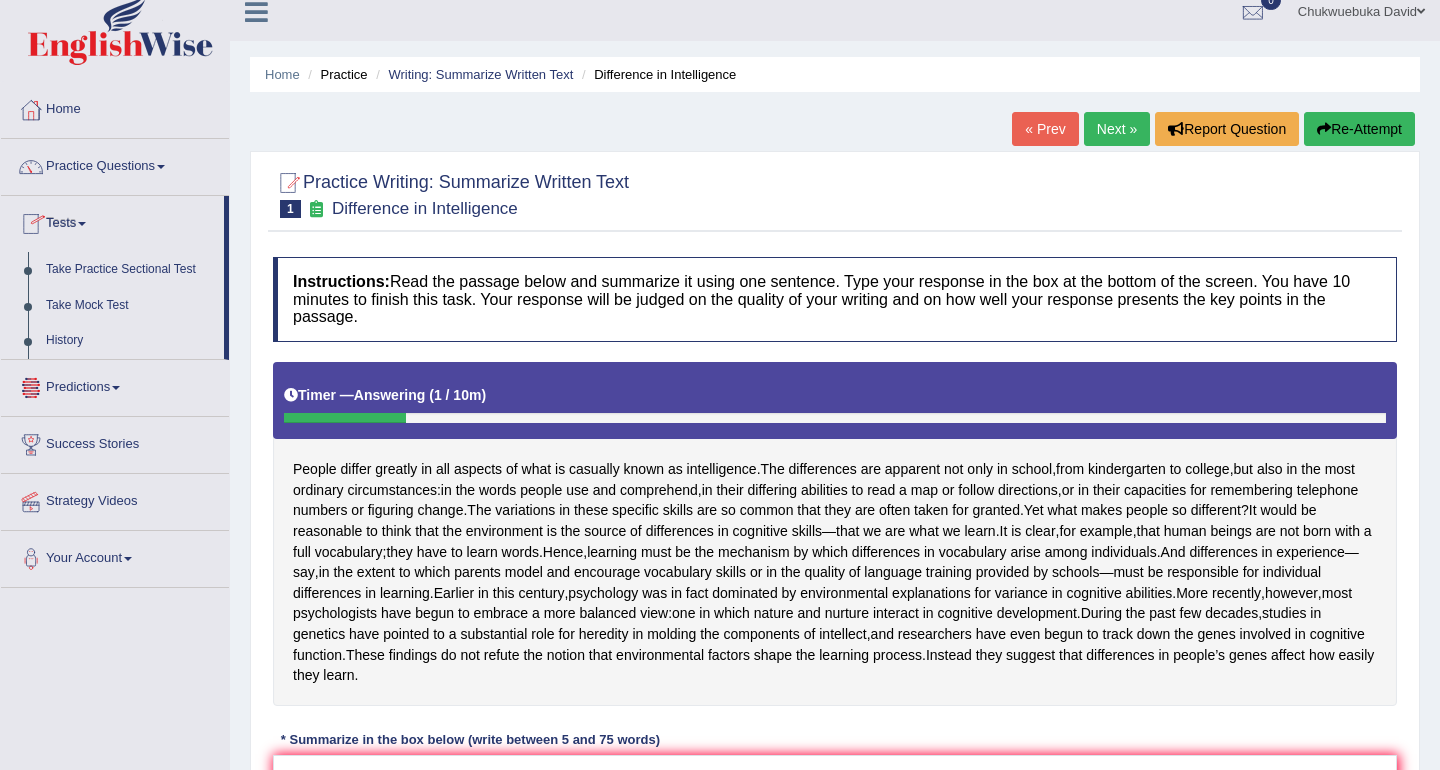 scroll, scrollTop: 0, scrollLeft: 0, axis: both 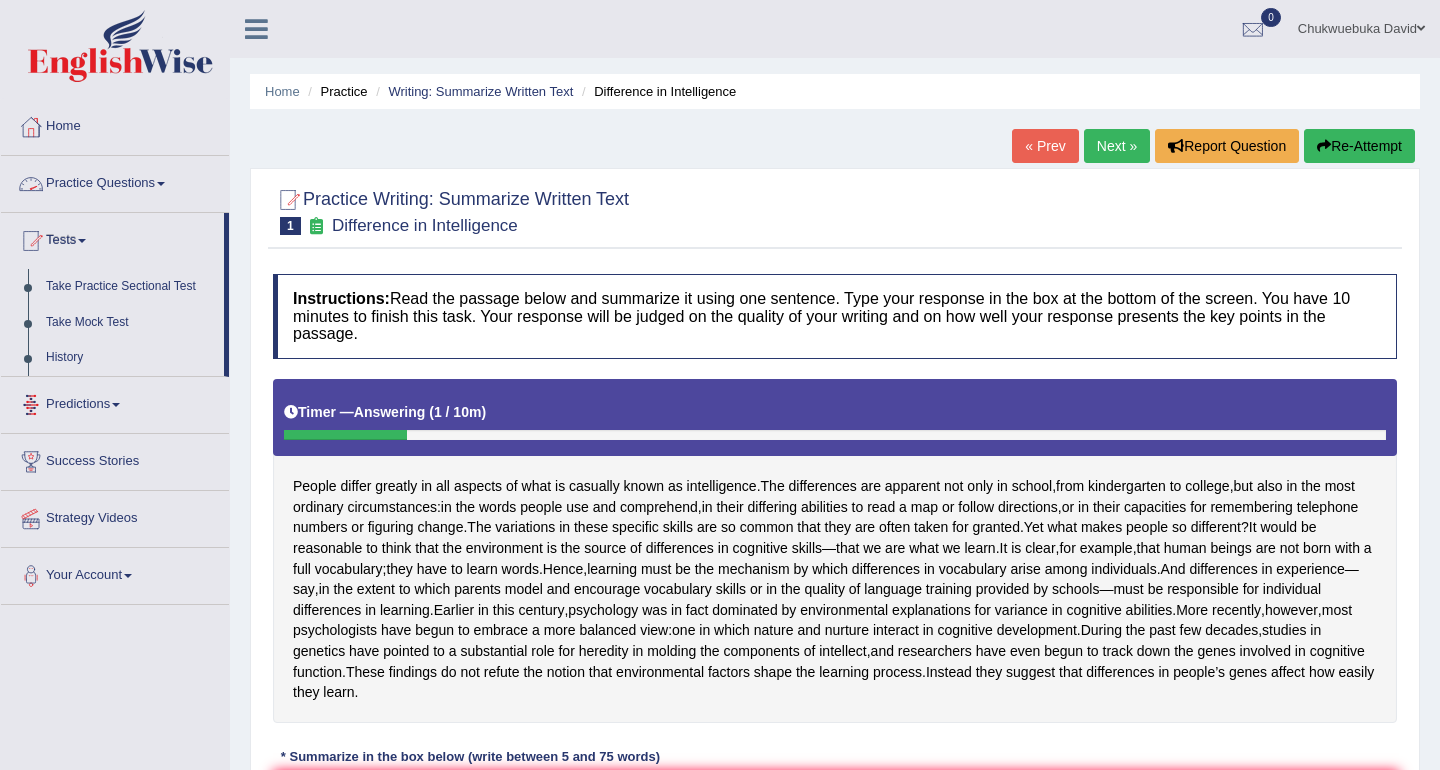 click on "Practice Questions" at bounding box center [115, 181] 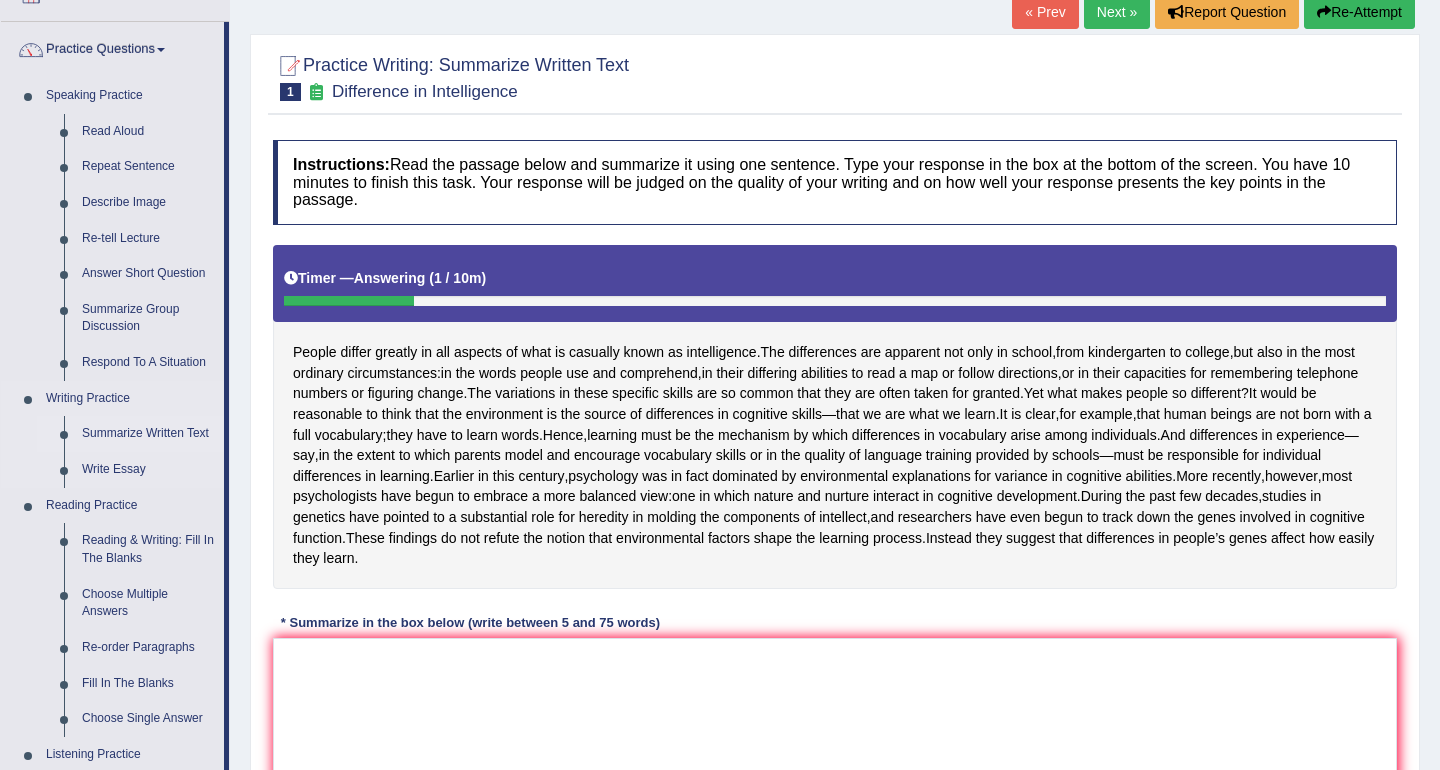 scroll, scrollTop: 142, scrollLeft: 0, axis: vertical 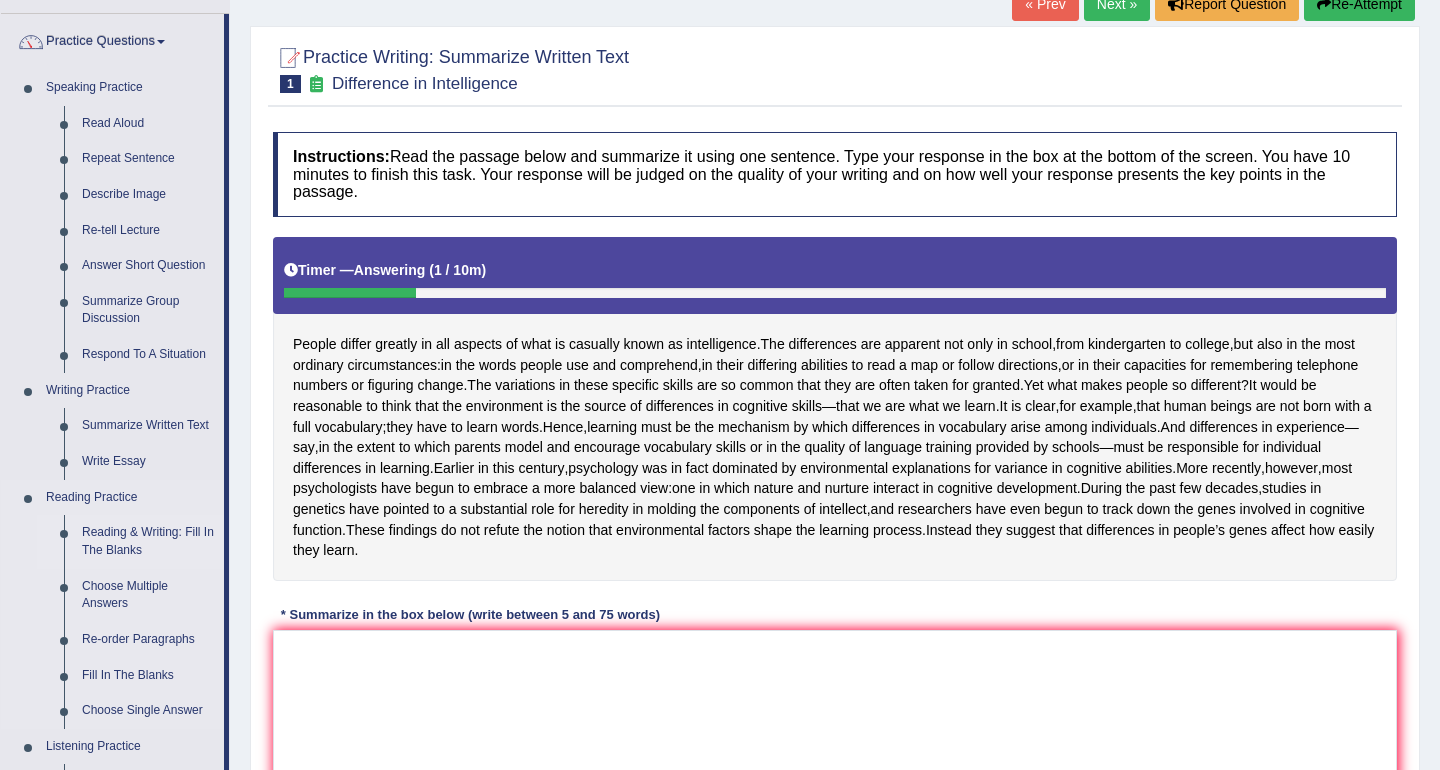 click on "Reading & Writing: Fill In The Blanks" at bounding box center (148, 541) 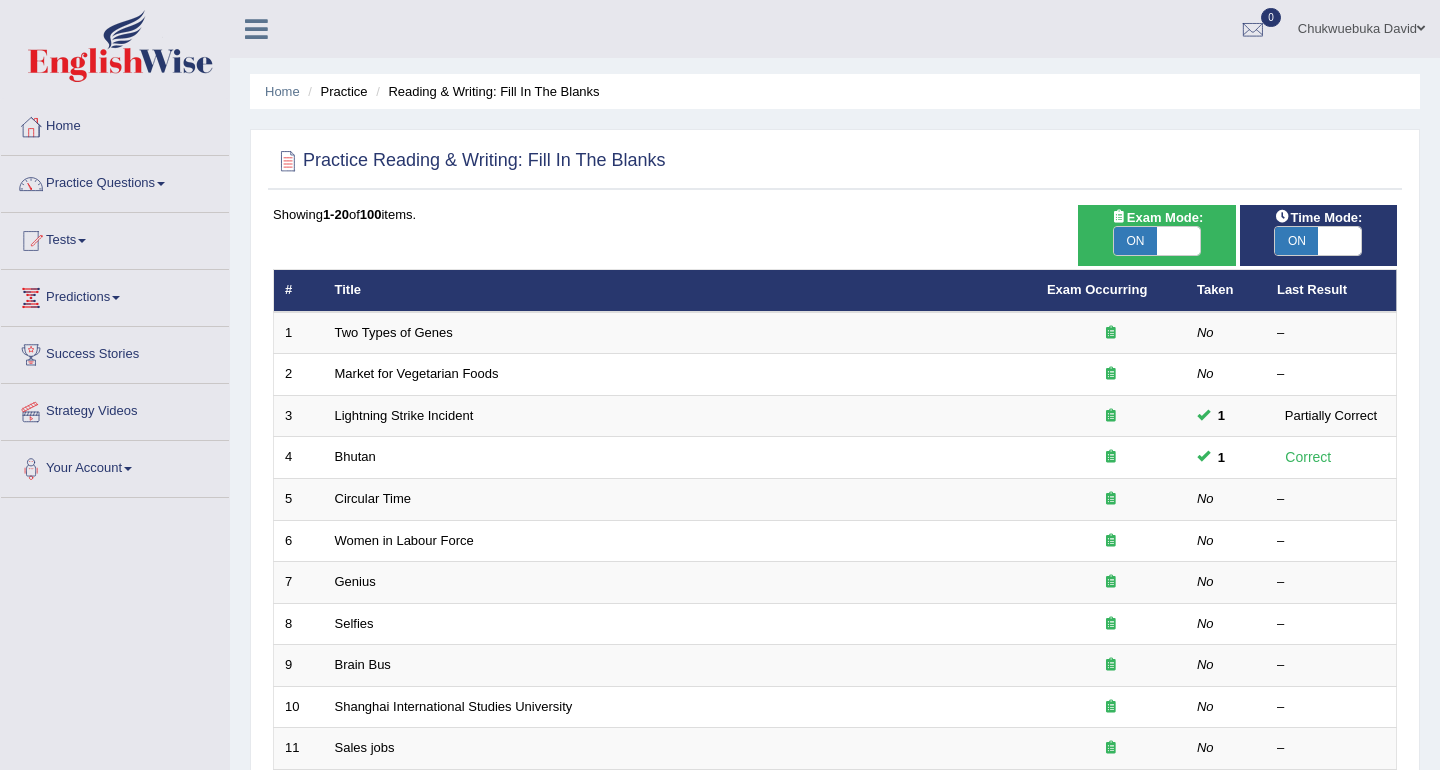 scroll, scrollTop: 0, scrollLeft: 0, axis: both 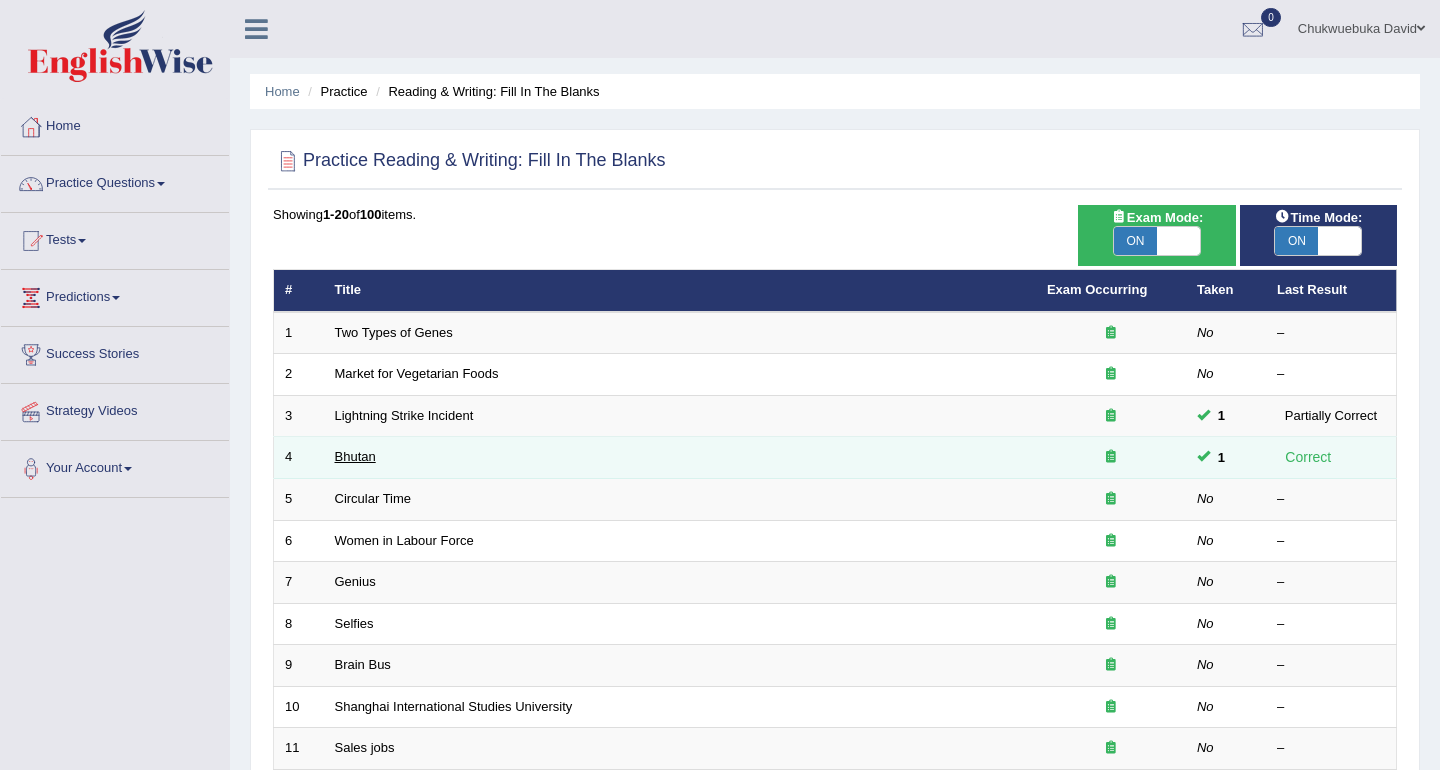 click on "Bhutan" at bounding box center [355, 456] 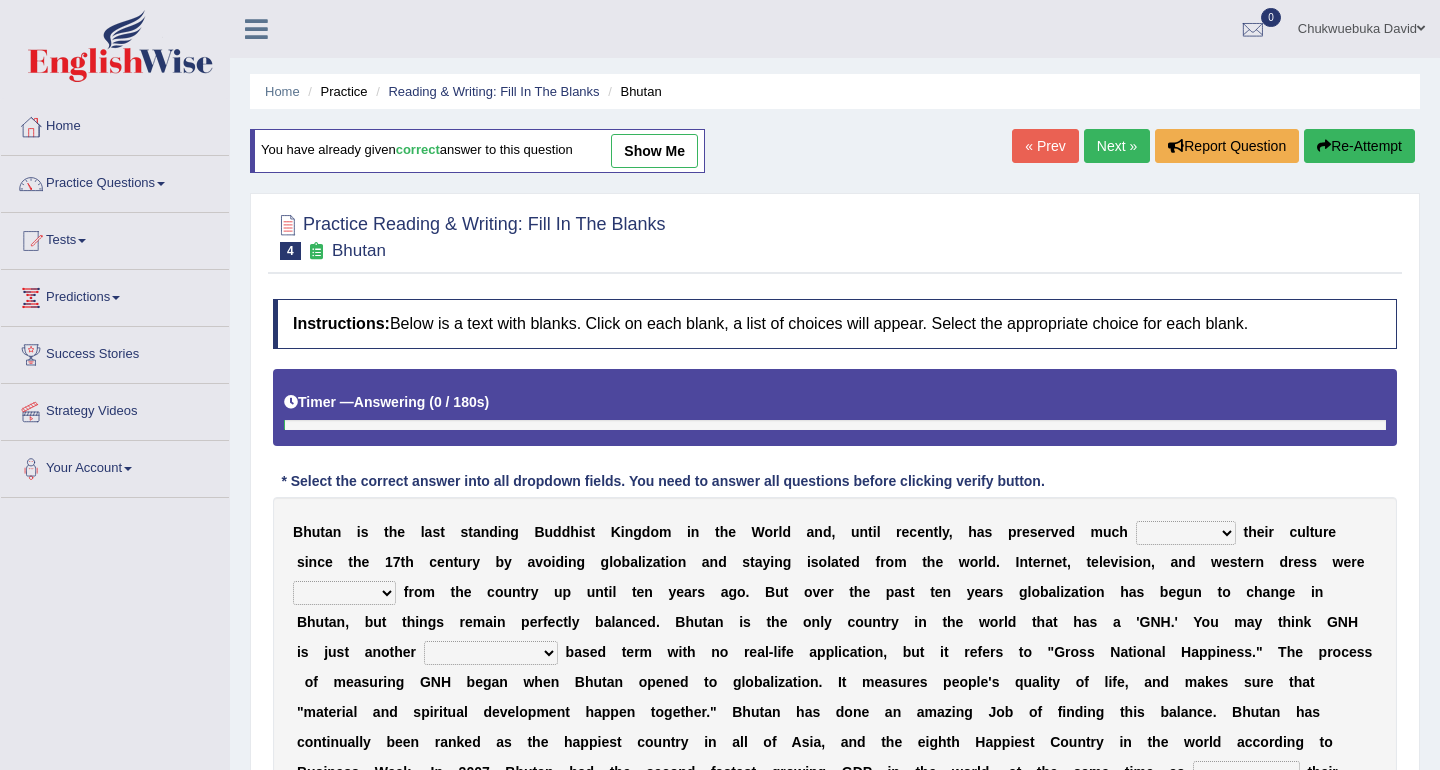 scroll, scrollTop: 0, scrollLeft: 0, axis: both 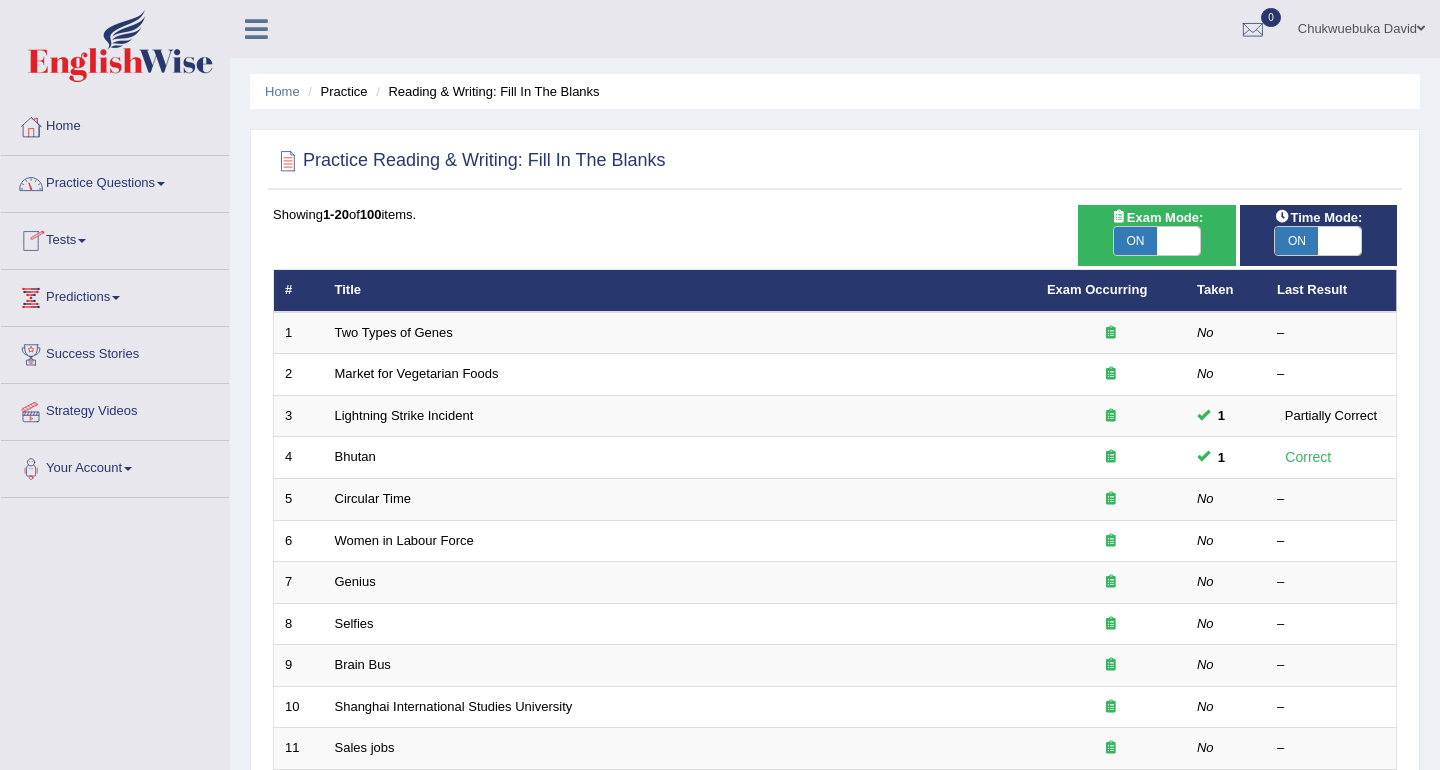 click on "Practice Questions" at bounding box center (115, 181) 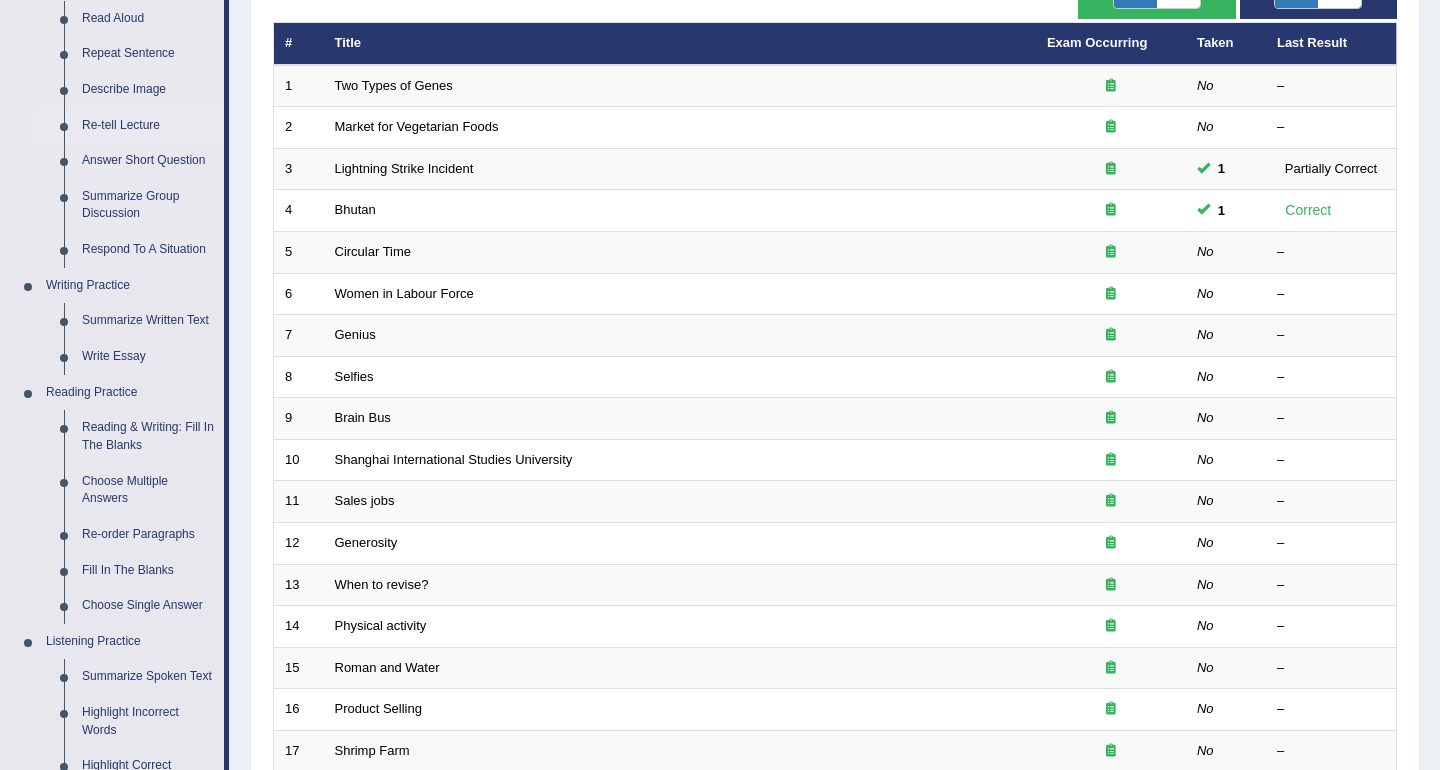 scroll, scrollTop: 273, scrollLeft: 0, axis: vertical 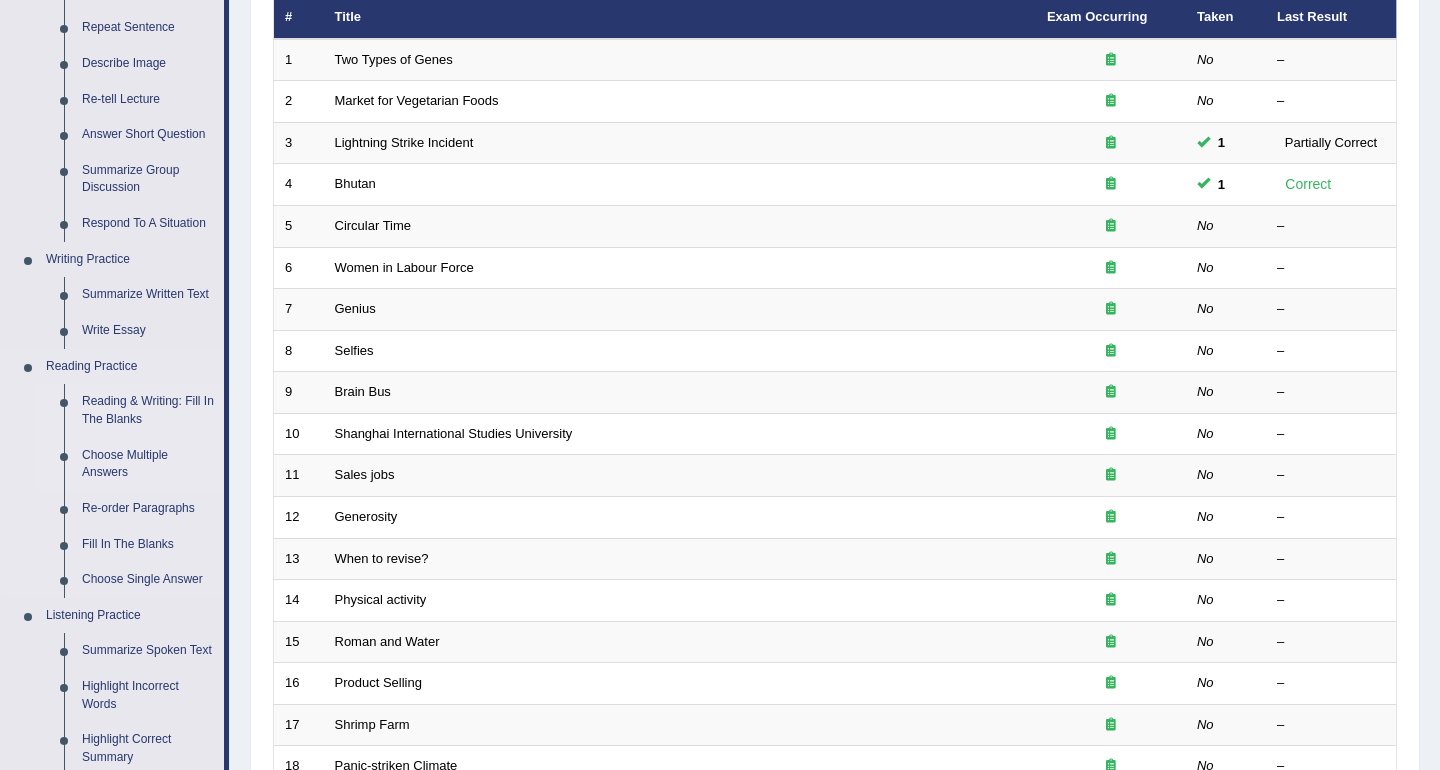 click on "Choose Multiple Answers" at bounding box center (148, 464) 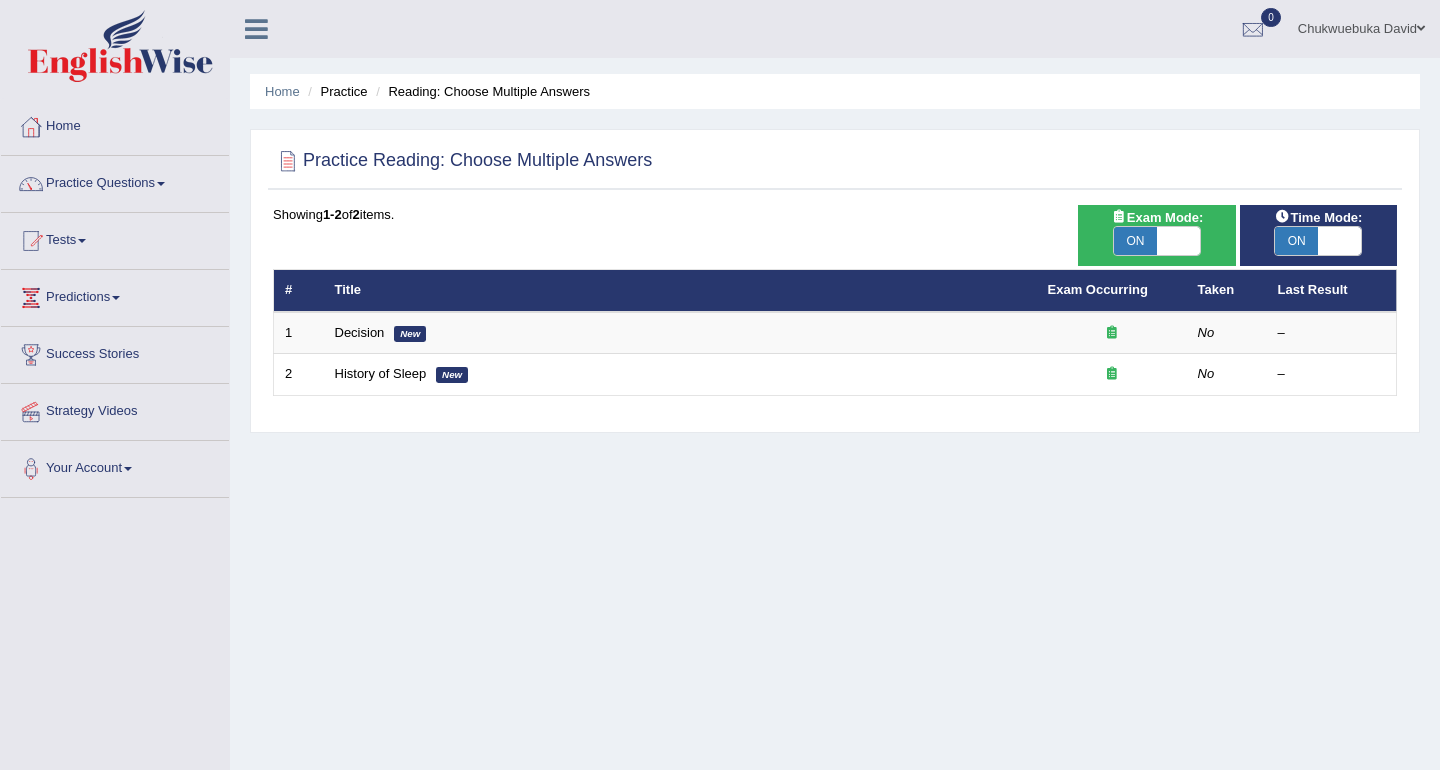 scroll, scrollTop: 0, scrollLeft: 0, axis: both 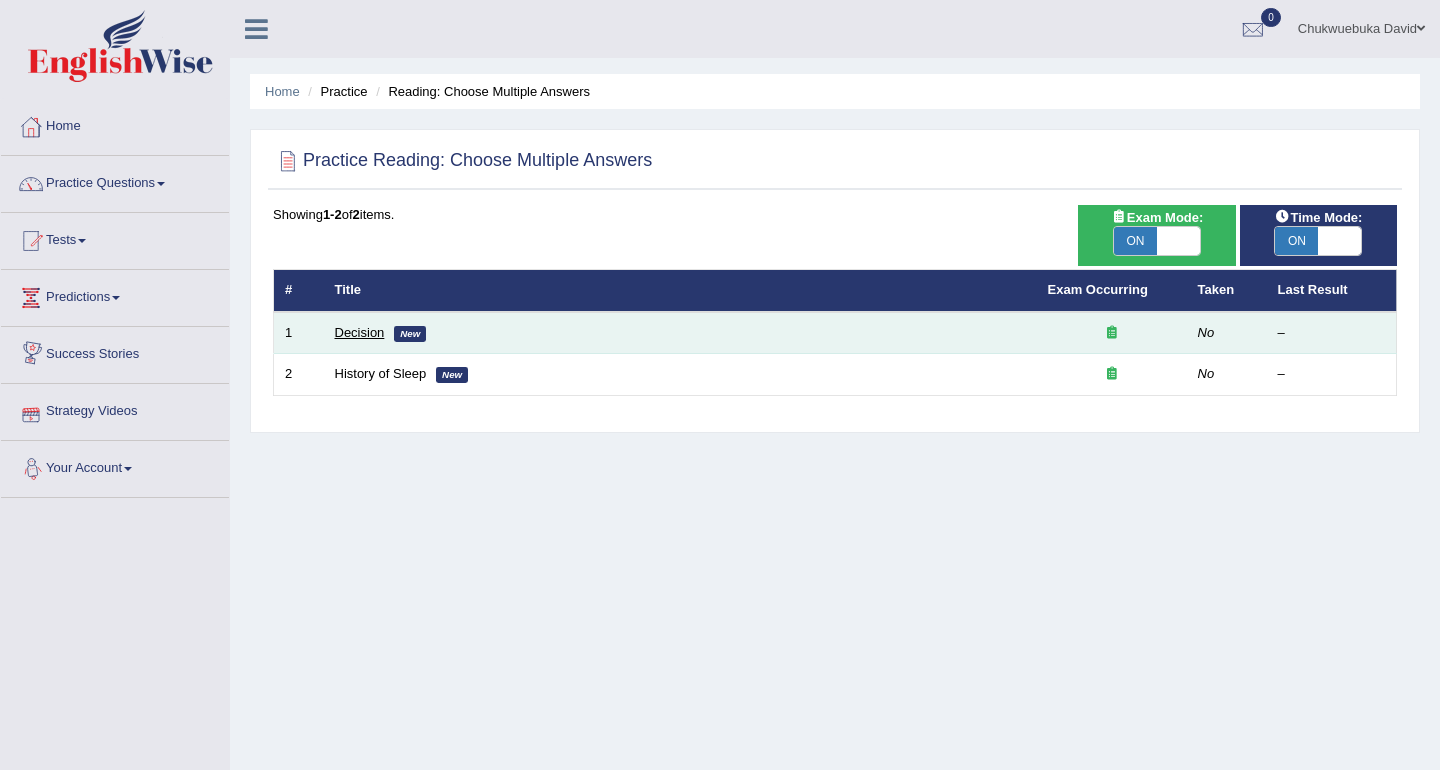 click on "Decision" at bounding box center (360, 332) 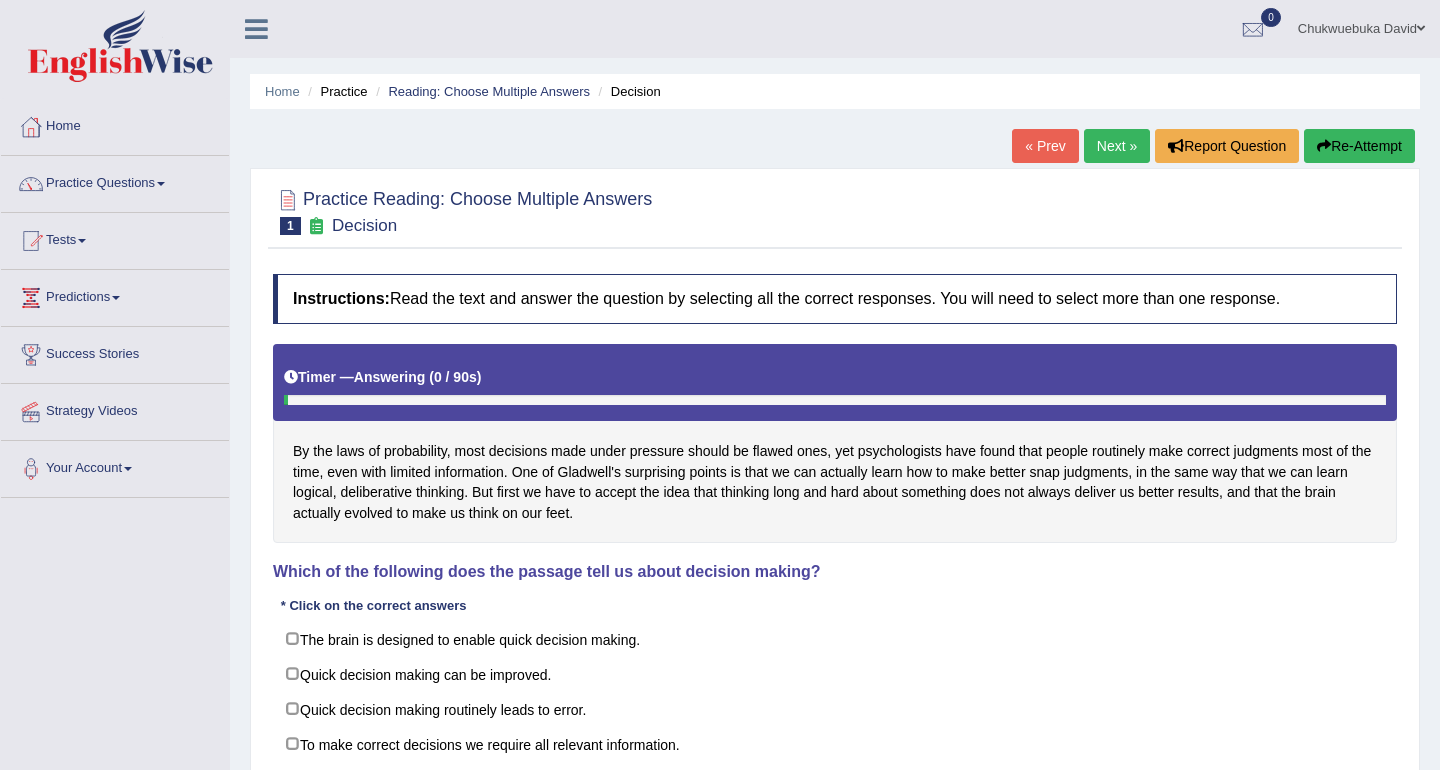 scroll, scrollTop: 0, scrollLeft: 0, axis: both 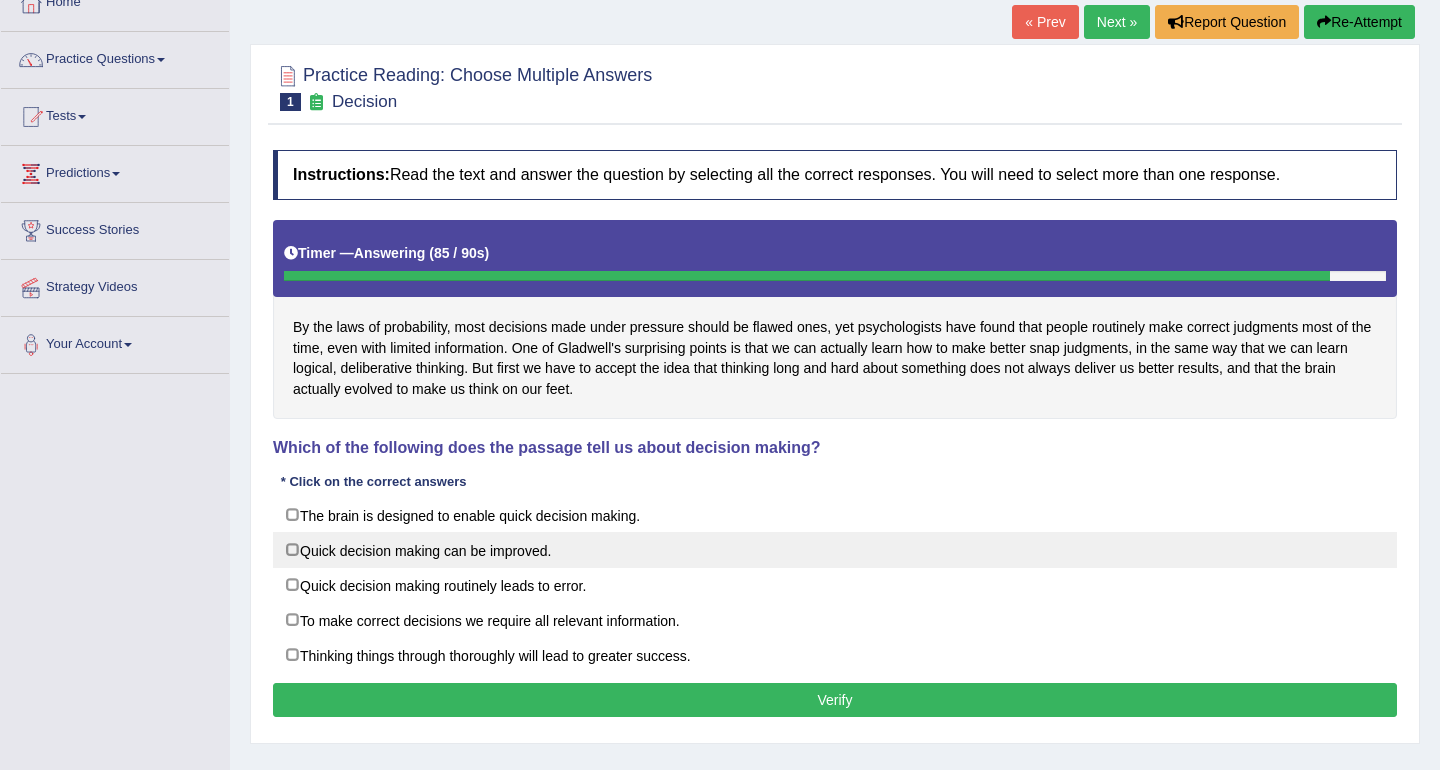 click on "Quick decision making can be improved." at bounding box center [835, 550] 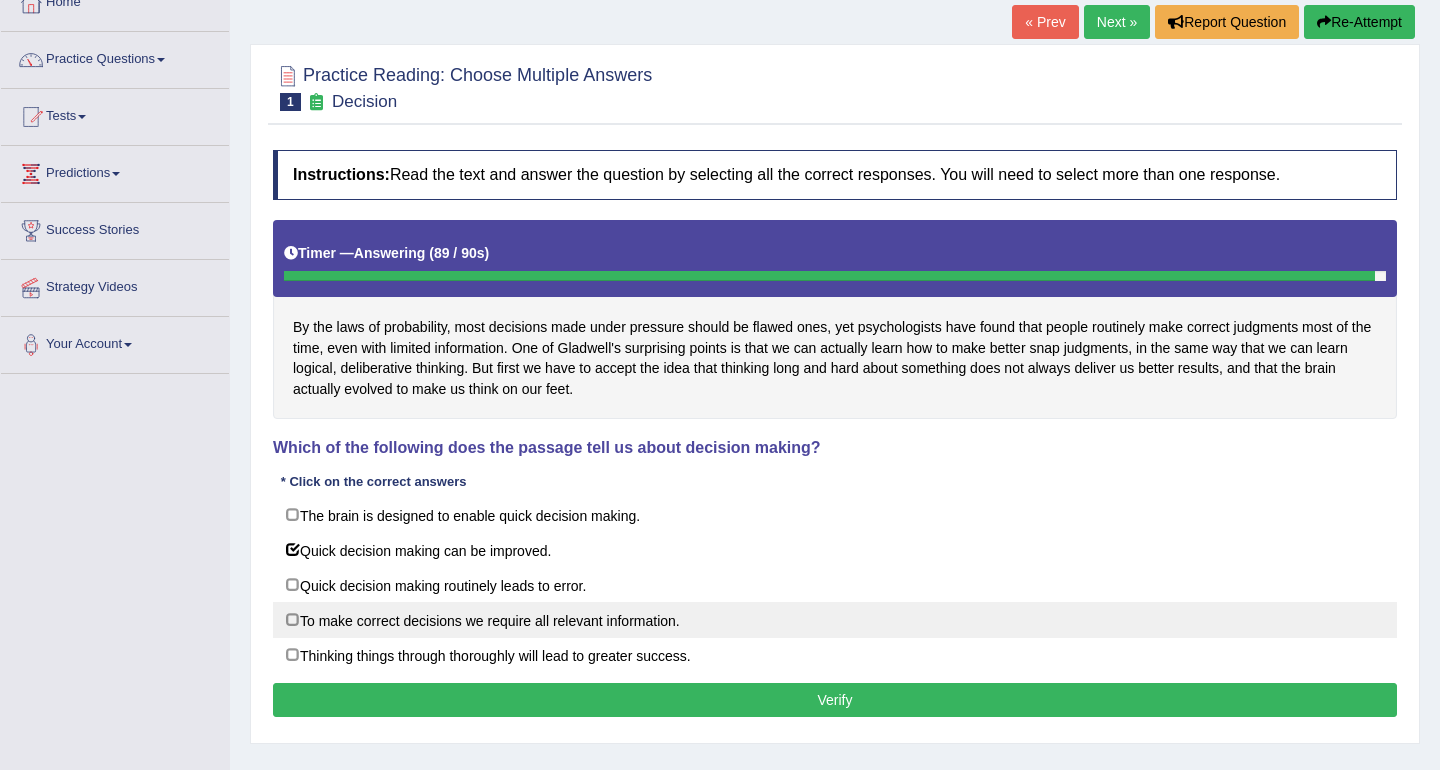 click on "To make correct decisions we require all relevant information." at bounding box center (835, 620) 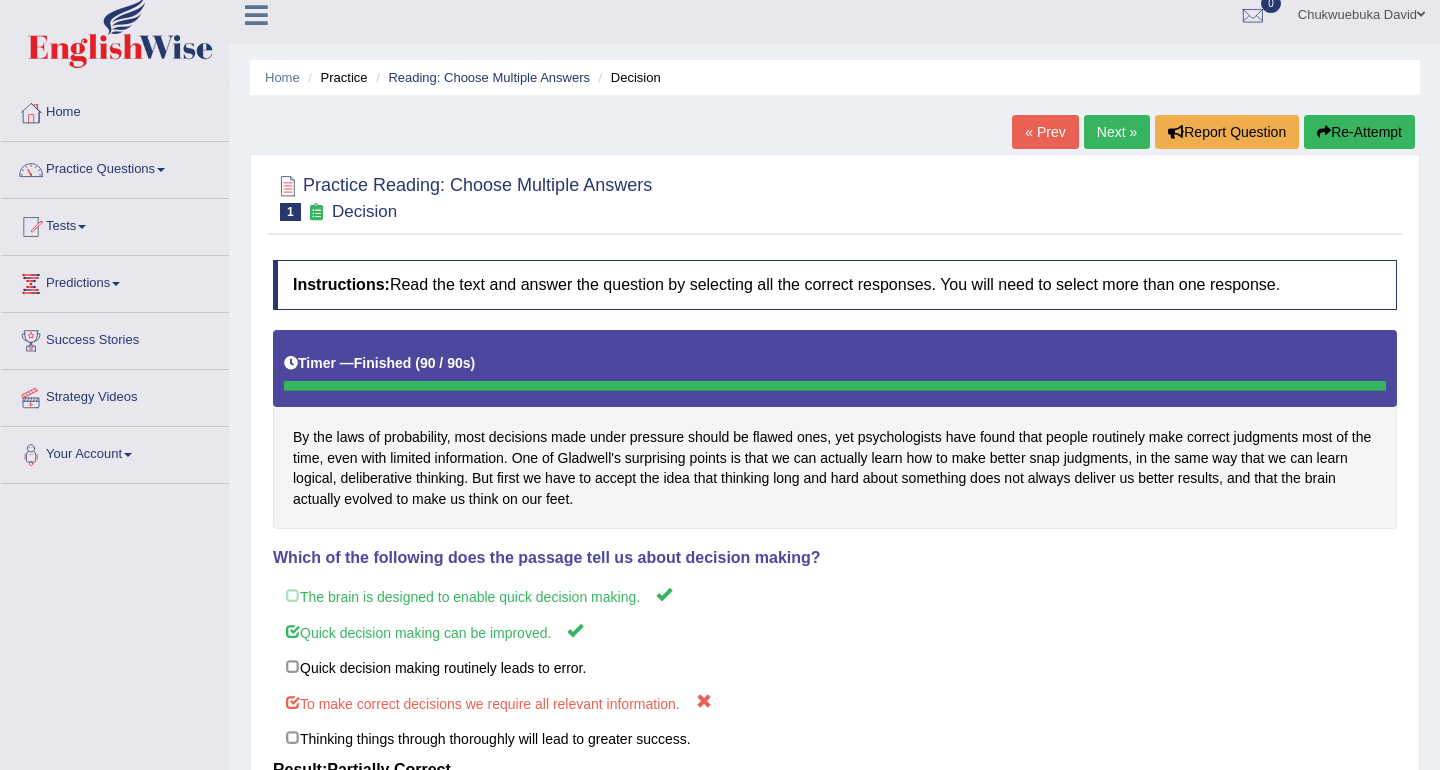 scroll, scrollTop: 0, scrollLeft: 0, axis: both 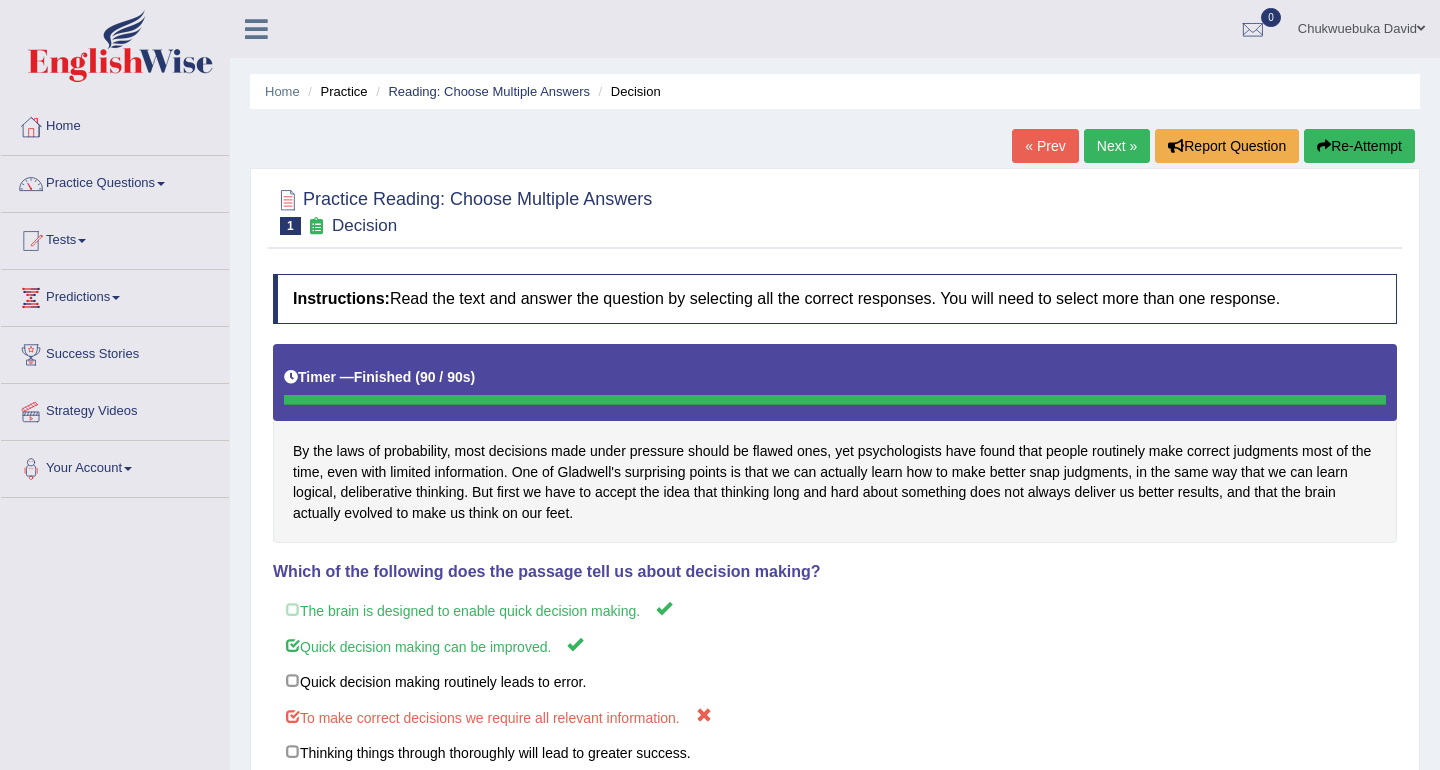 click on "Next »" at bounding box center [1117, 146] 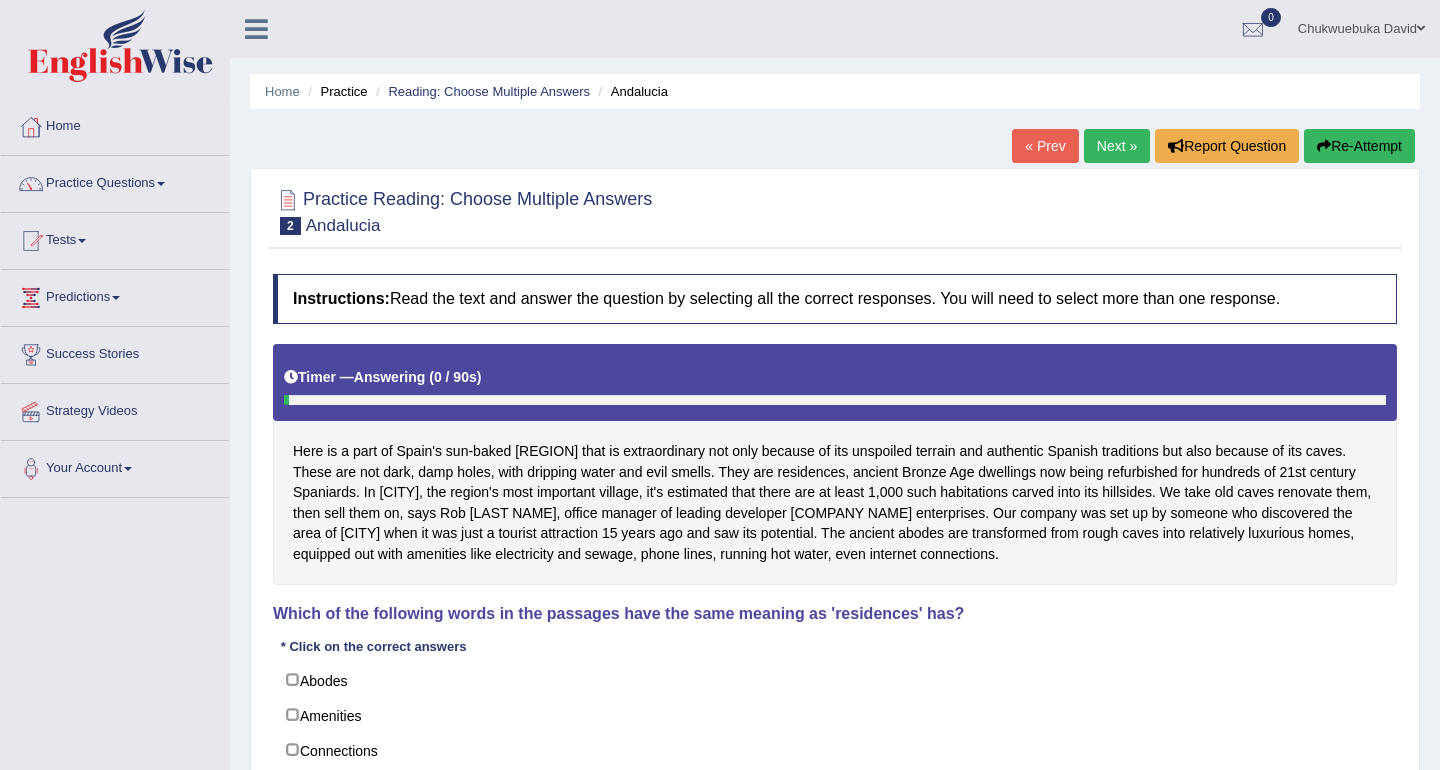 scroll, scrollTop: 0, scrollLeft: 0, axis: both 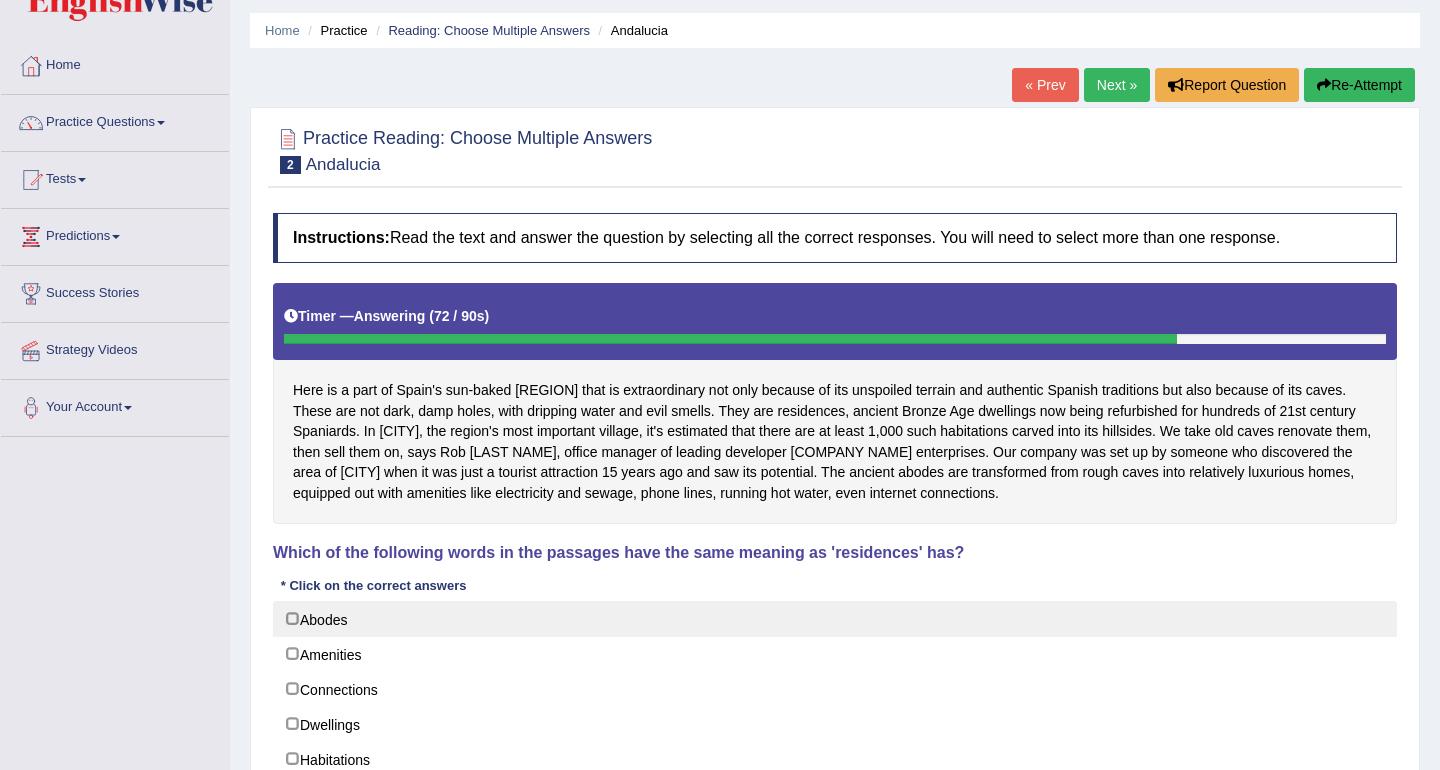 click on "Abodes" at bounding box center [835, 619] 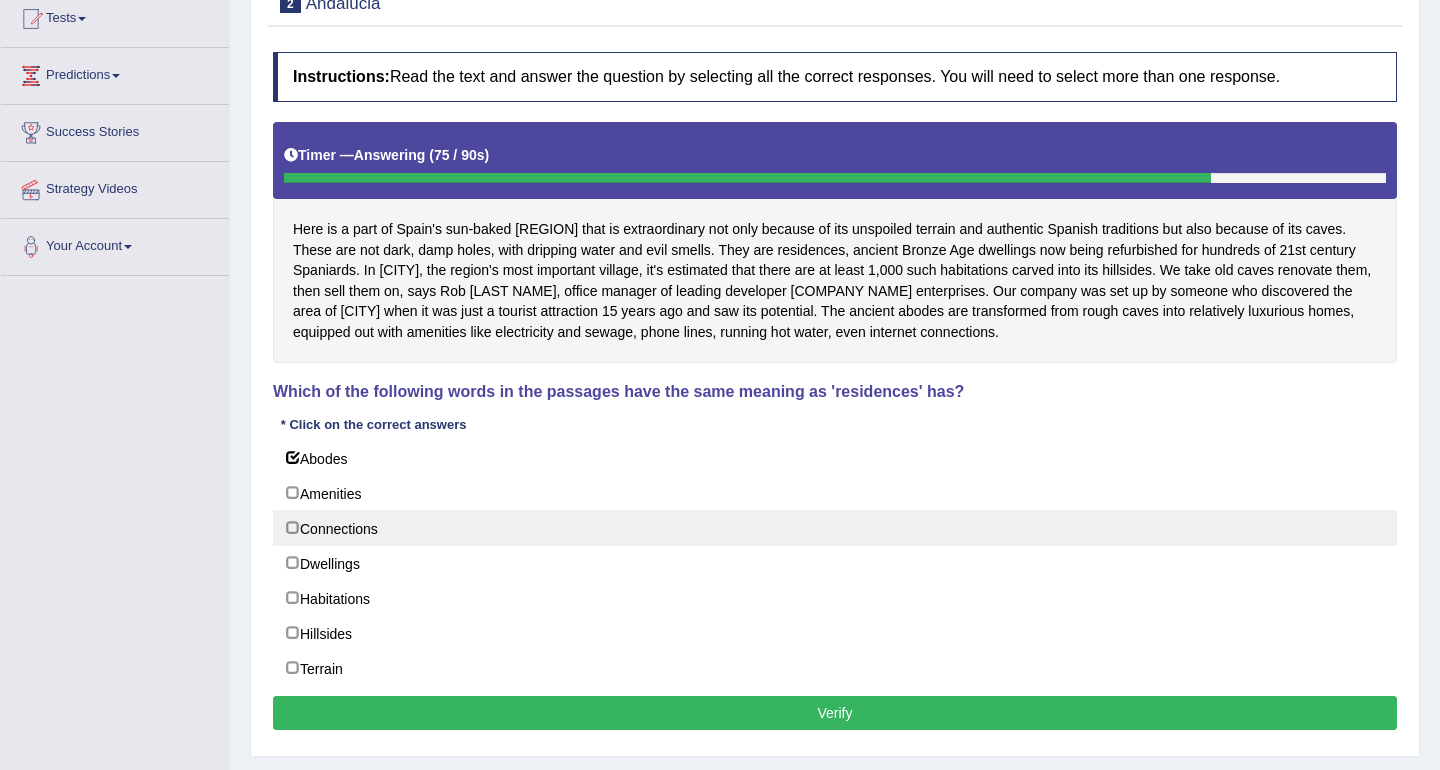 scroll, scrollTop: 230, scrollLeft: 0, axis: vertical 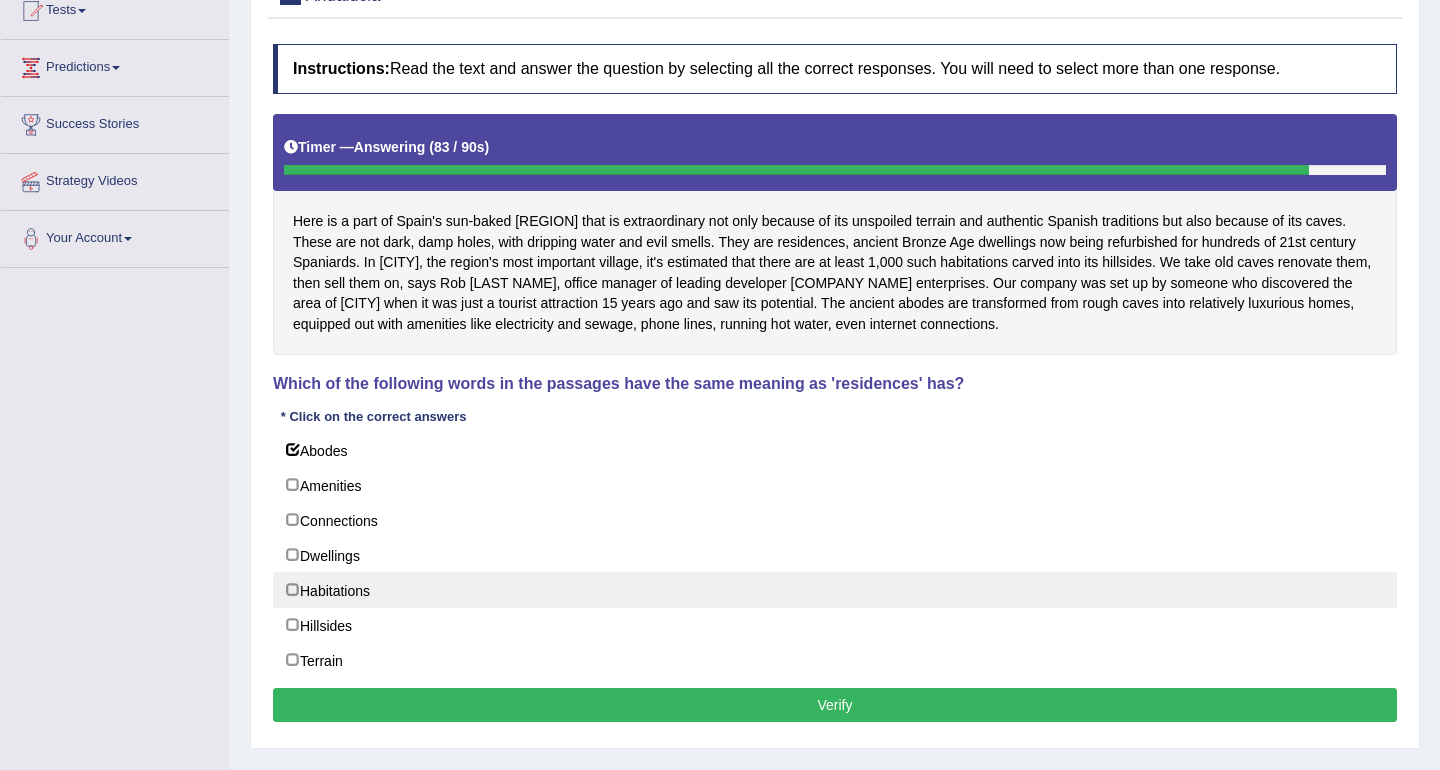 click on "Habitations" at bounding box center (835, 590) 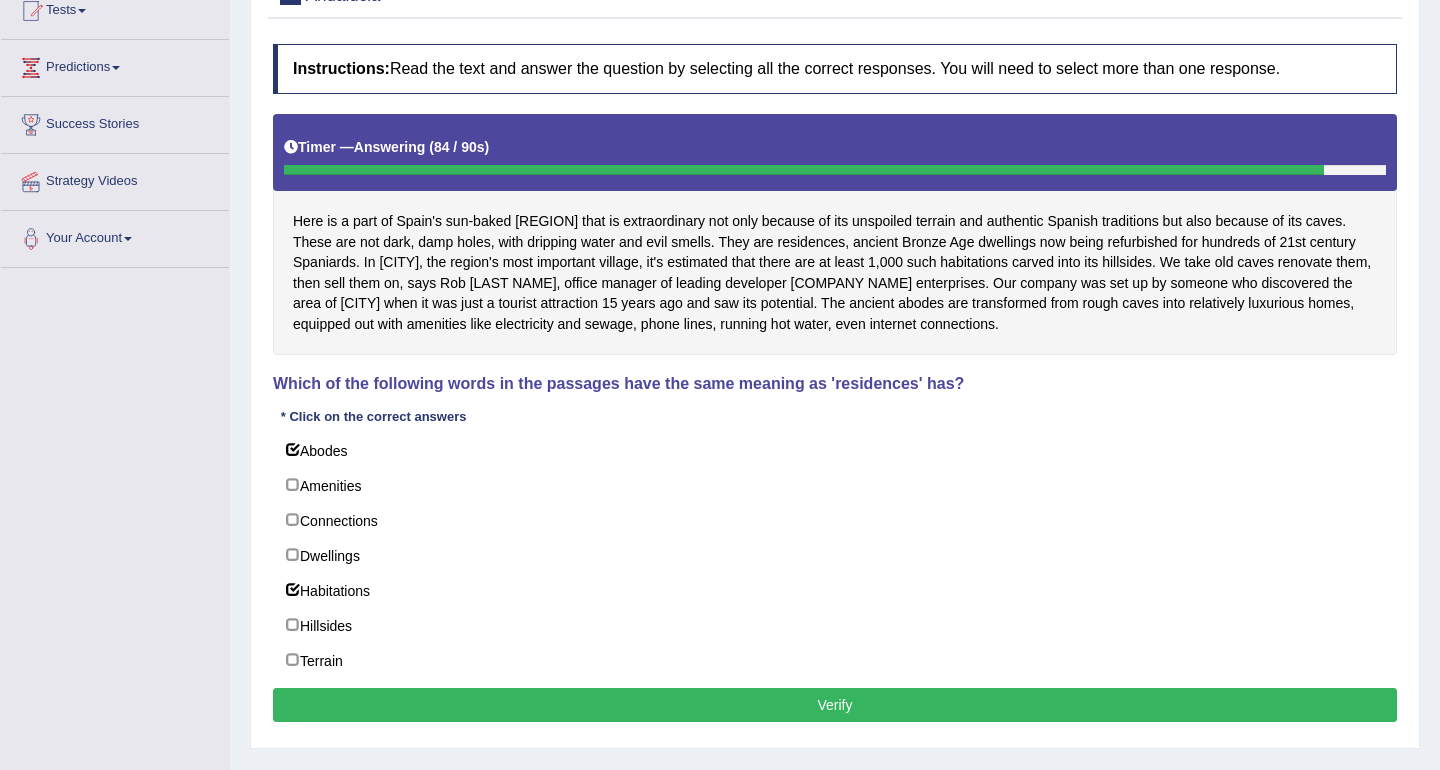 click on "Verify" at bounding box center [835, 705] 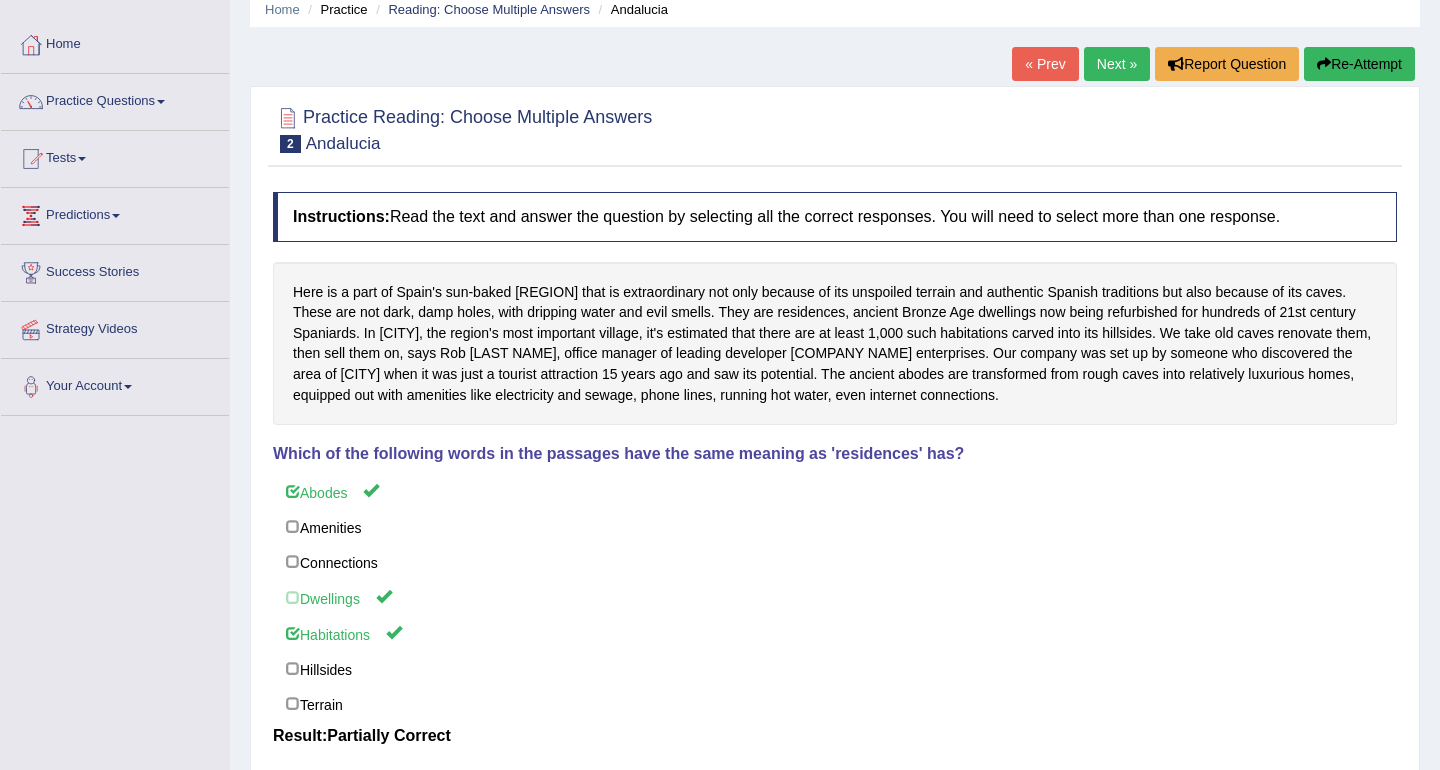 scroll, scrollTop: 0, scrollLeft: 0, axis: both 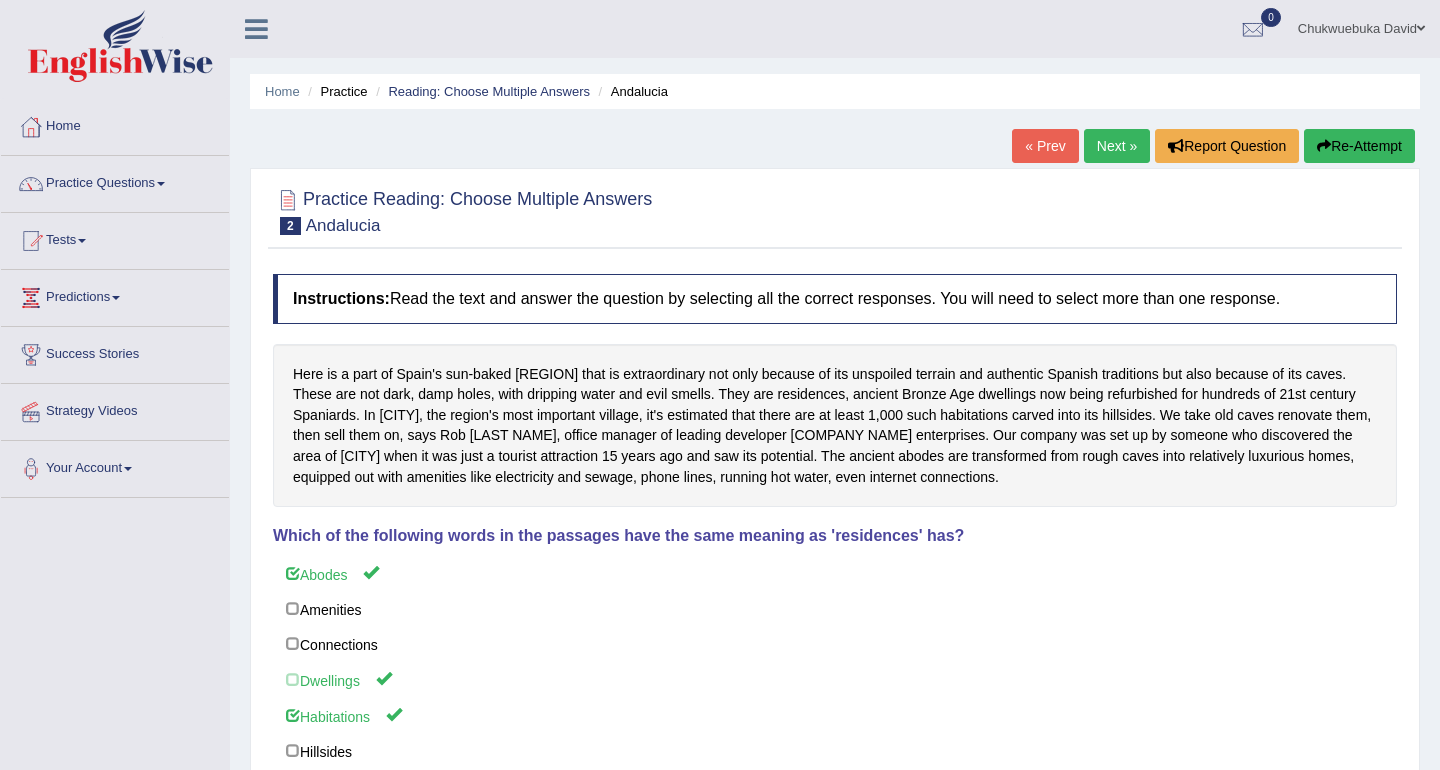click on "Next »" at bounding box center [1117, 146] 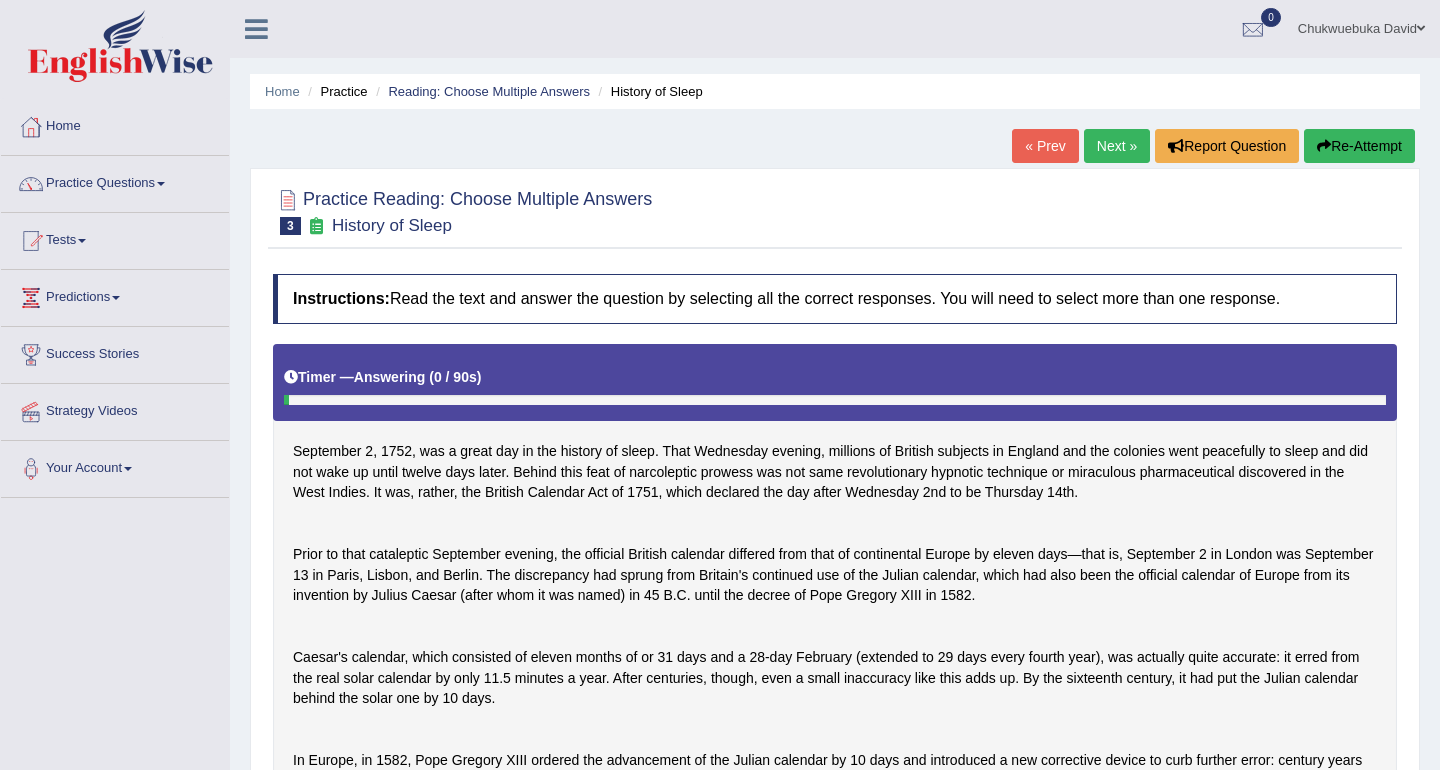 scroll, scrollTop: 0, scrollLeft: 0, axis: both 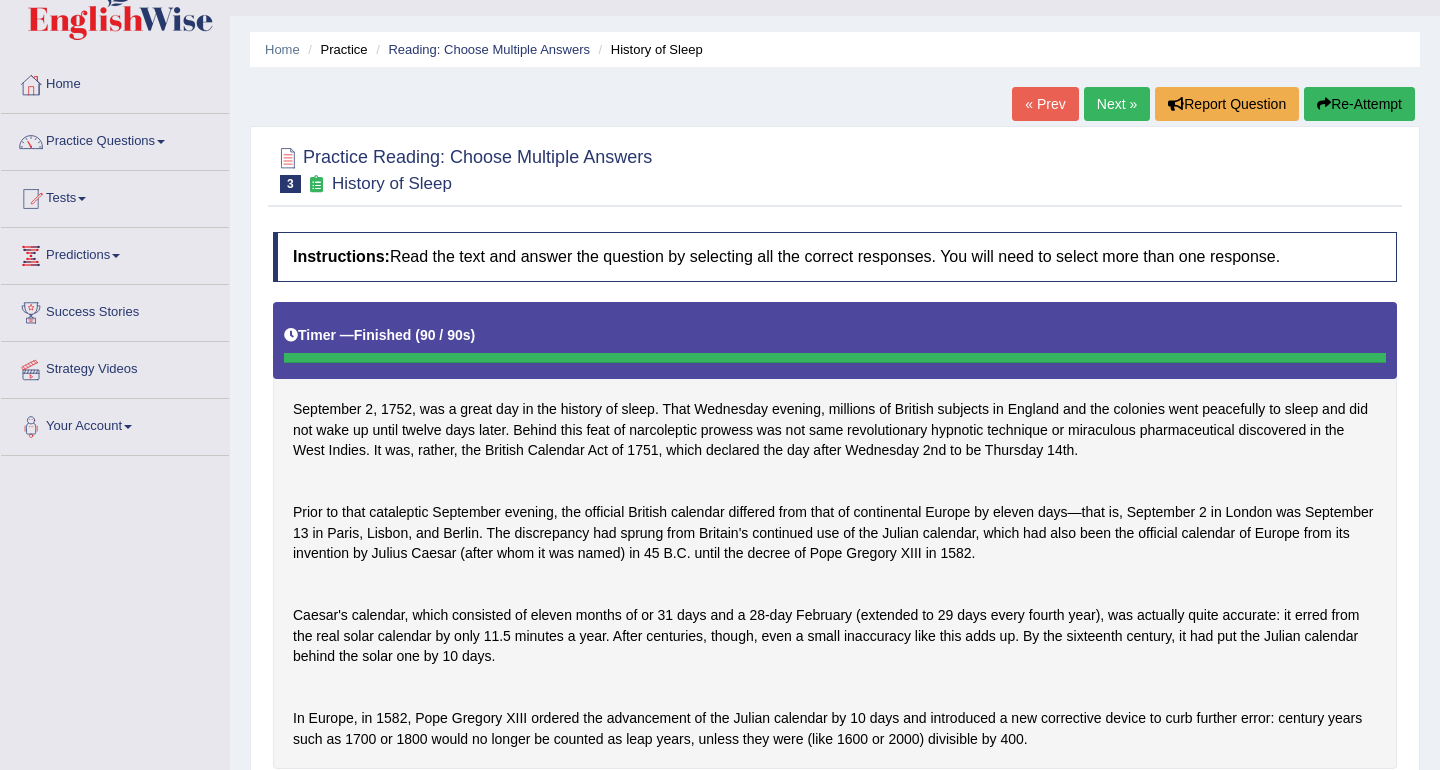click on "Next »" at bounding box center [1117, 104] 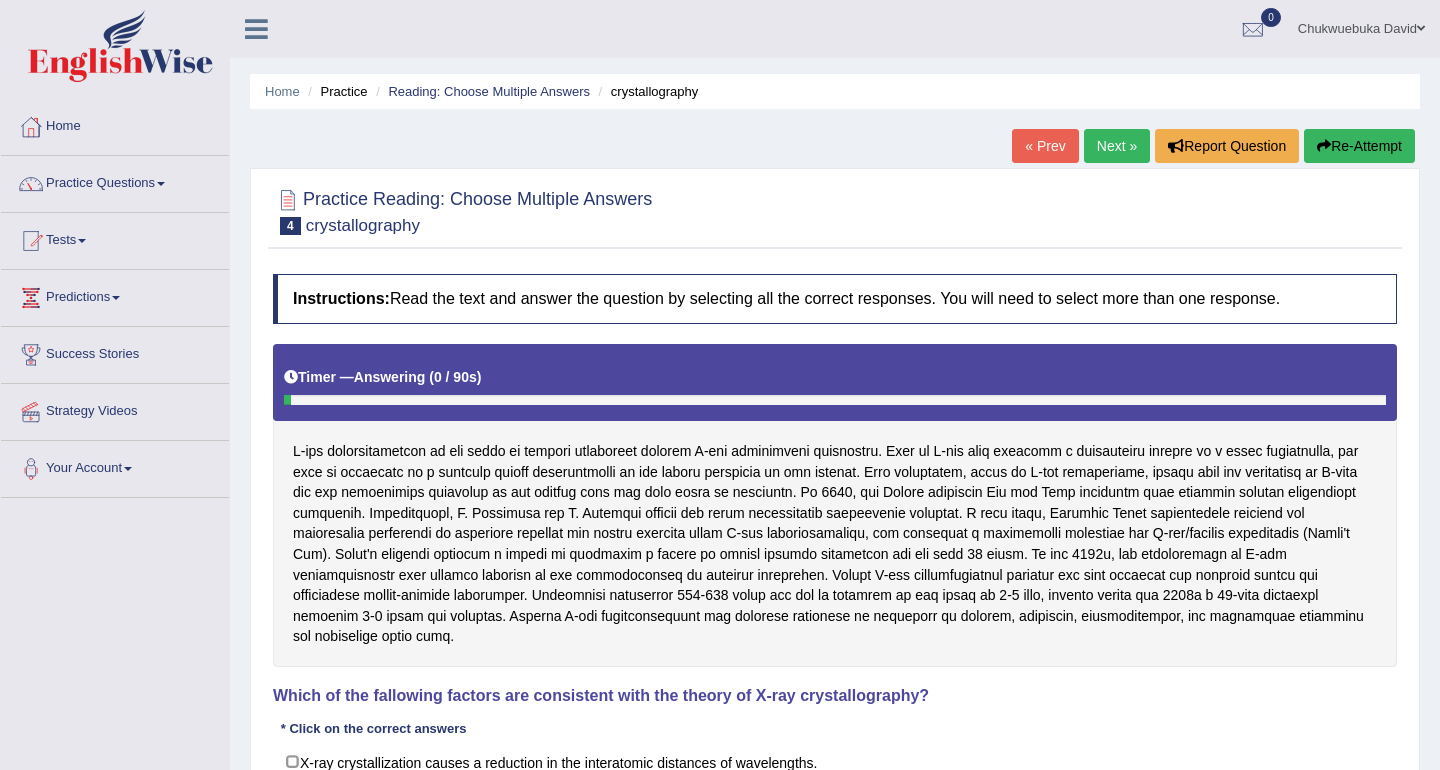 scroll, scrollTop: 0, scrollLeft: 0, axis: both 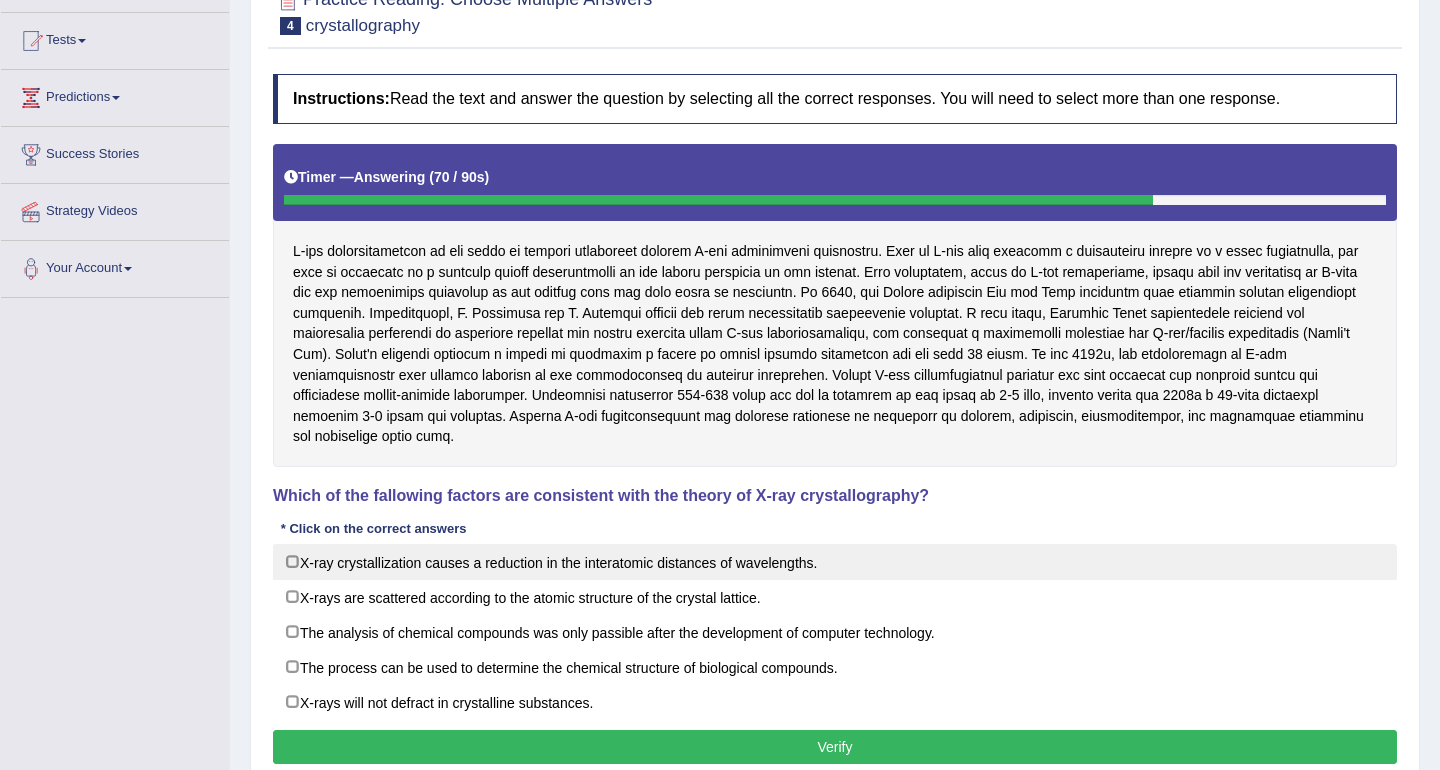 click on "X-ray crystallization causes a reduction in the interatomic distances of wavelengths." at bounding box center (835, 562) 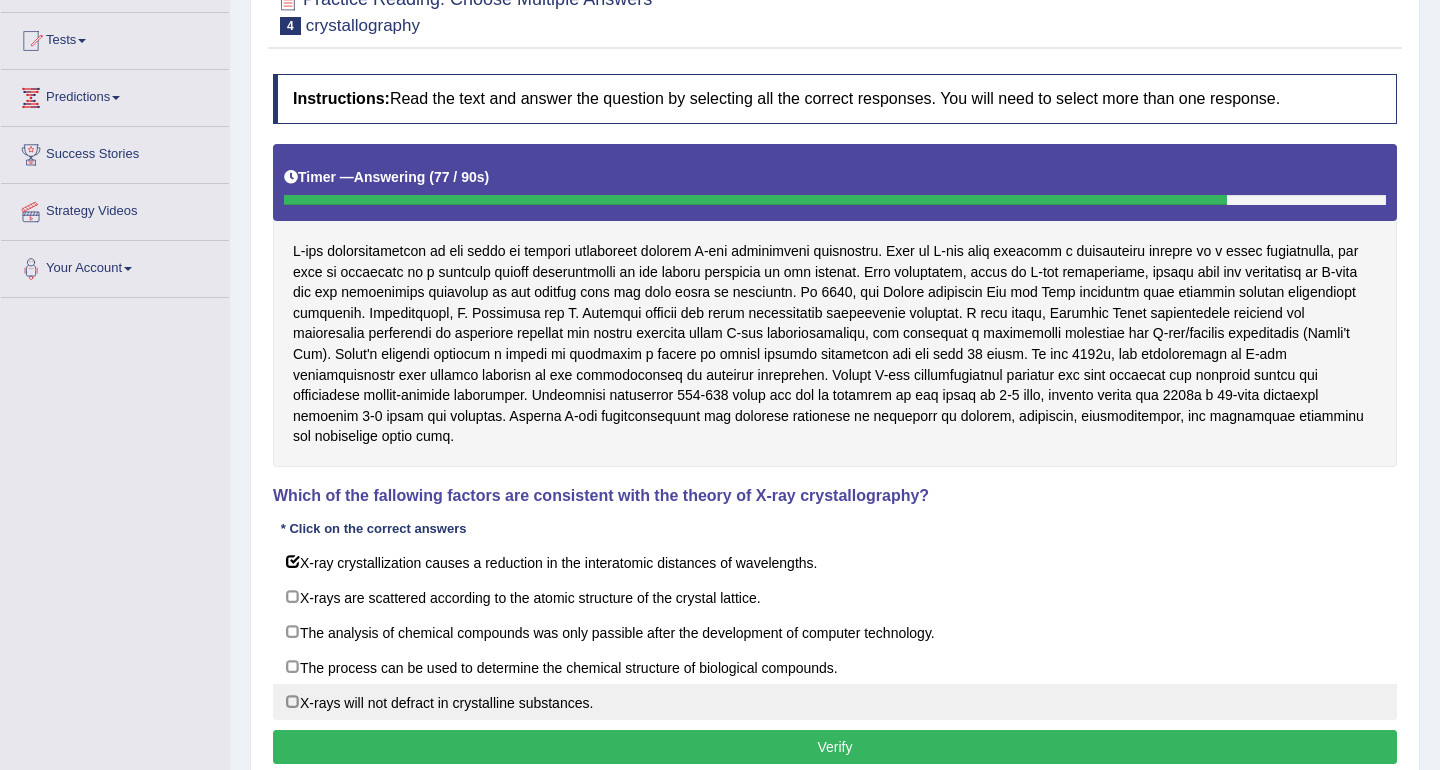 click on "X-rays will not defract in crystalline substances." at bounding box center (835, 702) 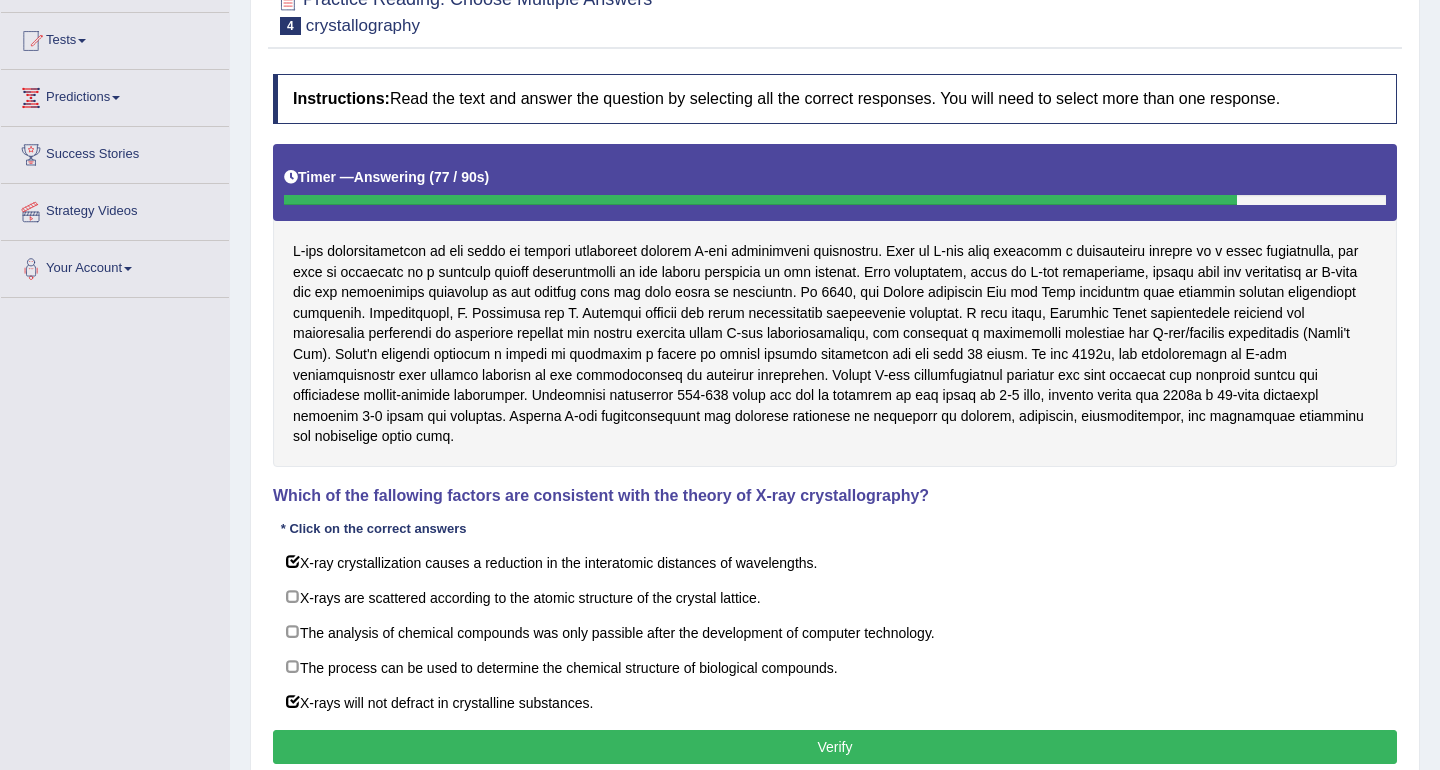 click on "Verify" at bounding box center (835, 747) 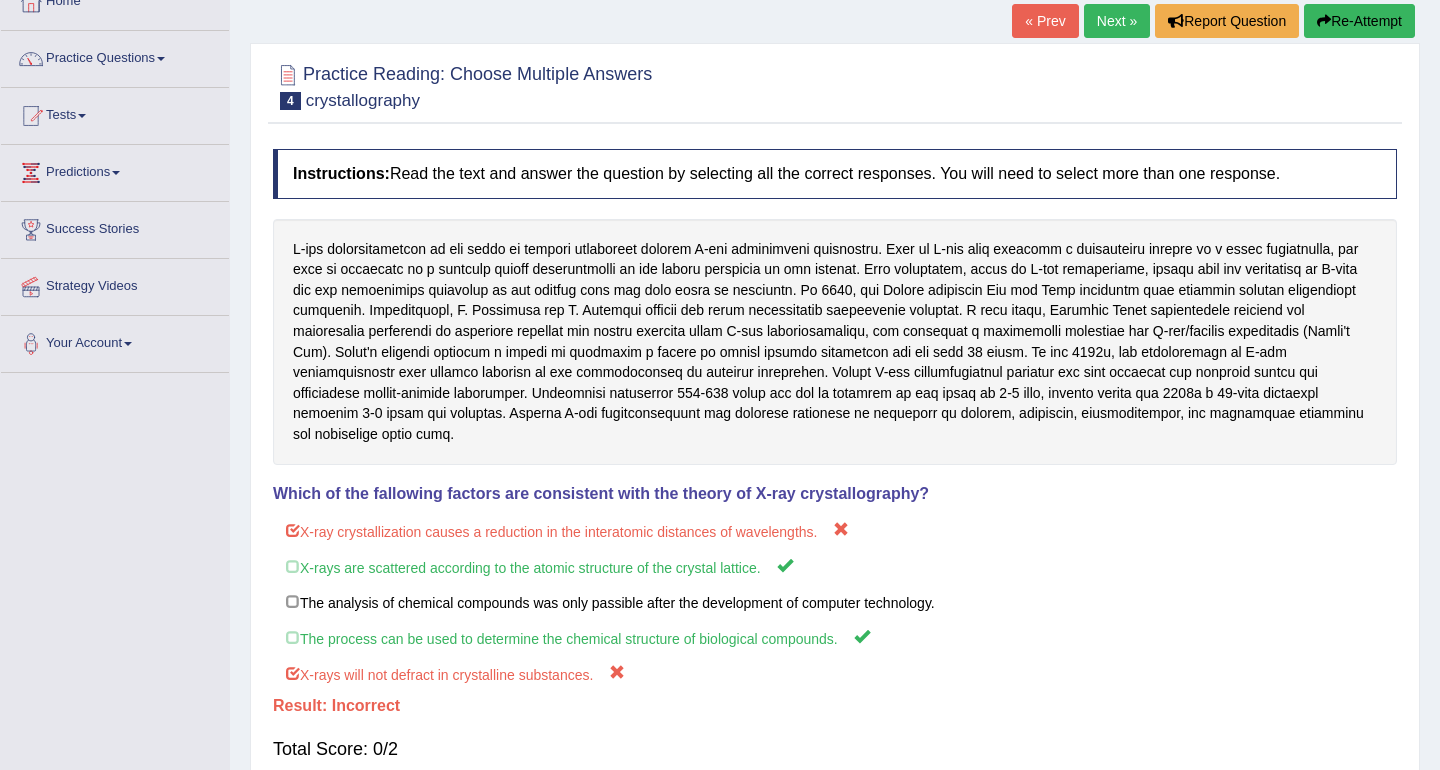 scroll, scrollTop: 0, scrollLeft: 0, axis: both 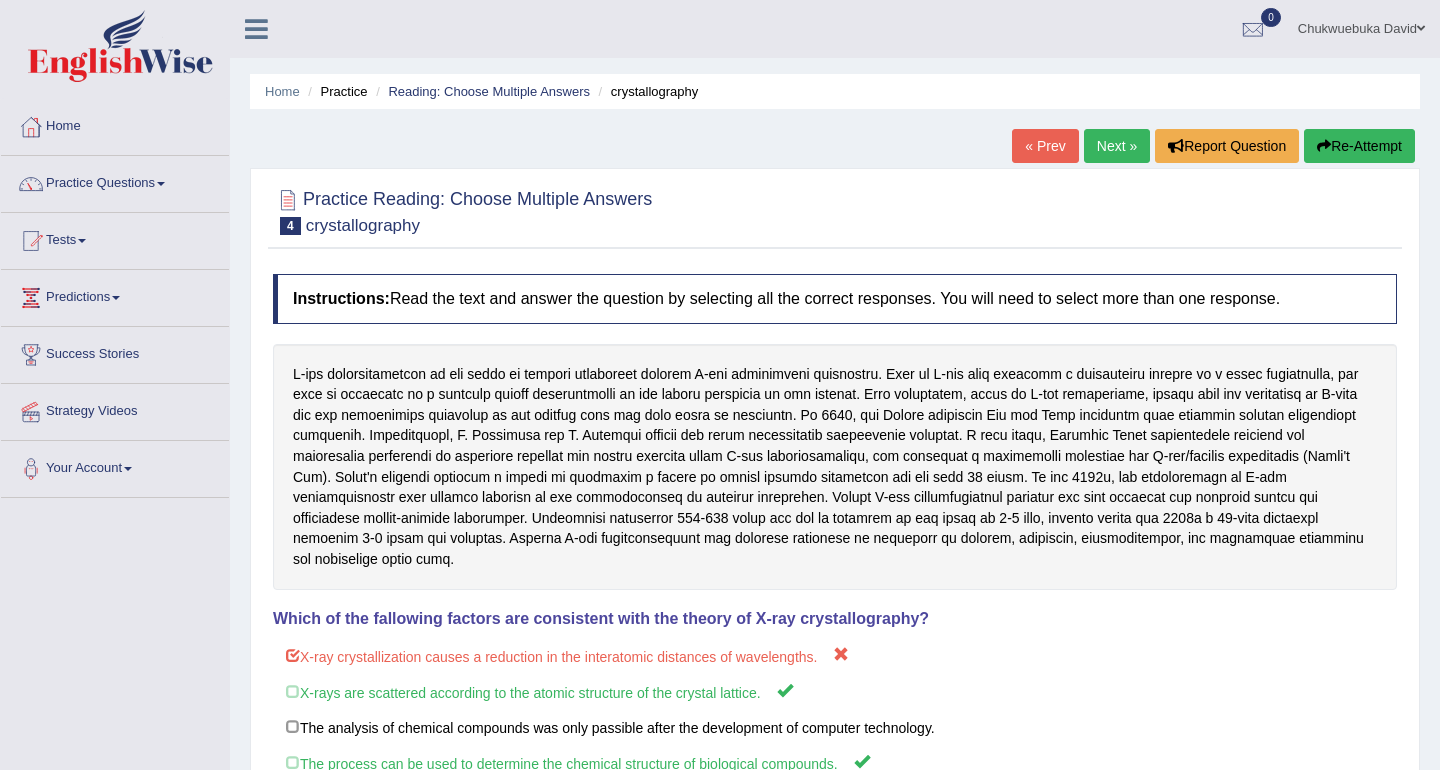 click on "Next »" at bounding box center [1117, 146] 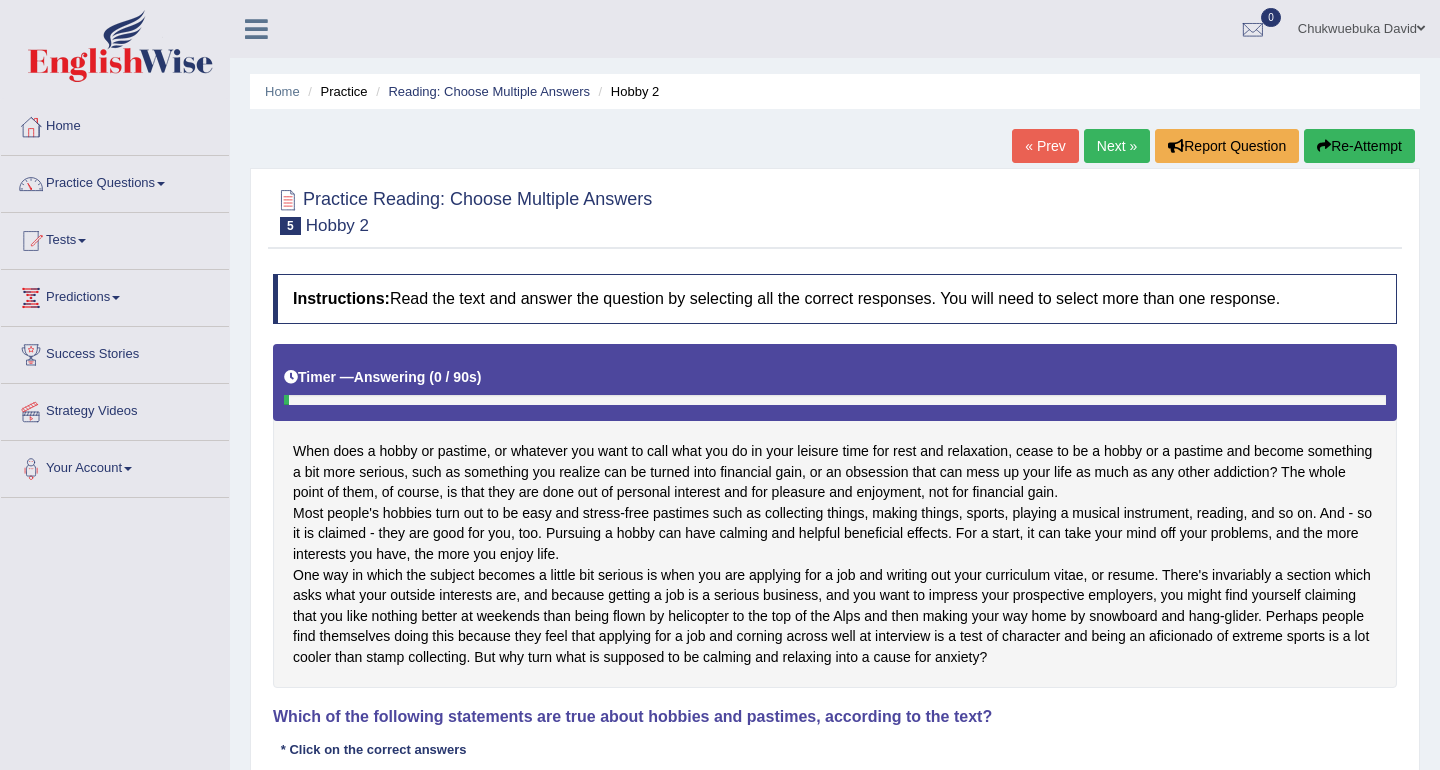 scroll, scrollTop: 0, scrollLeft: 0, axis: both 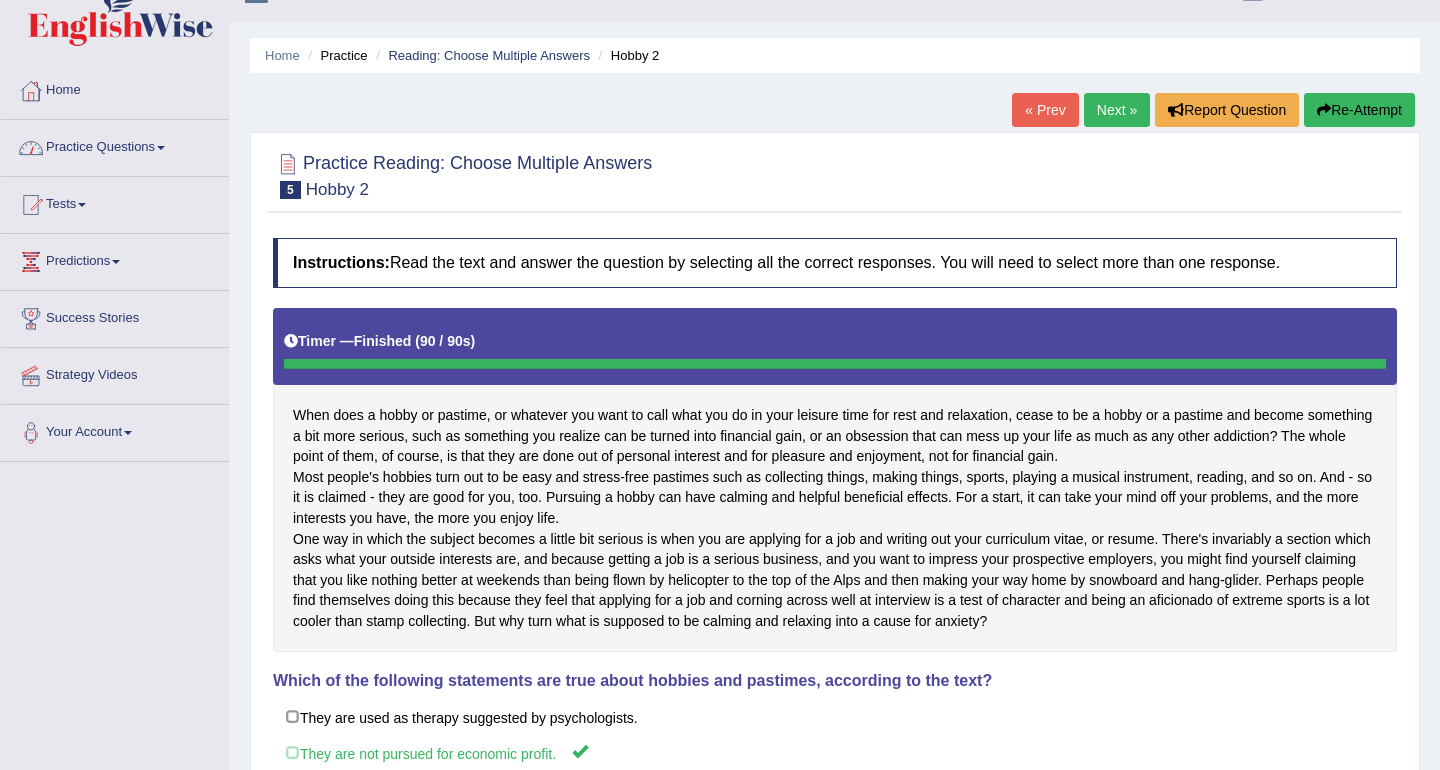 click on "Practice Questions" at bounding box center (115, 145) 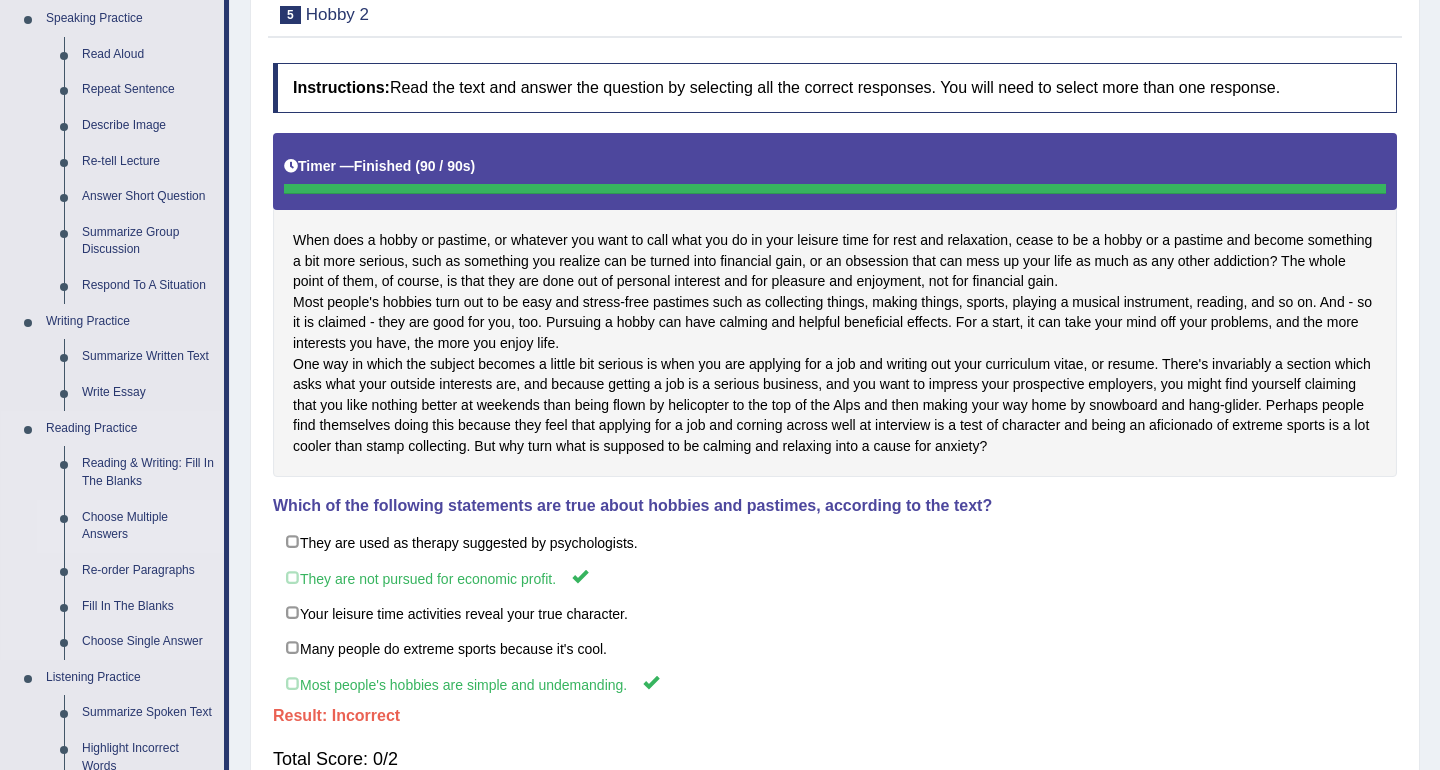 scroll, scrollTop: 208, scrollLeft: 0, axis: vertical 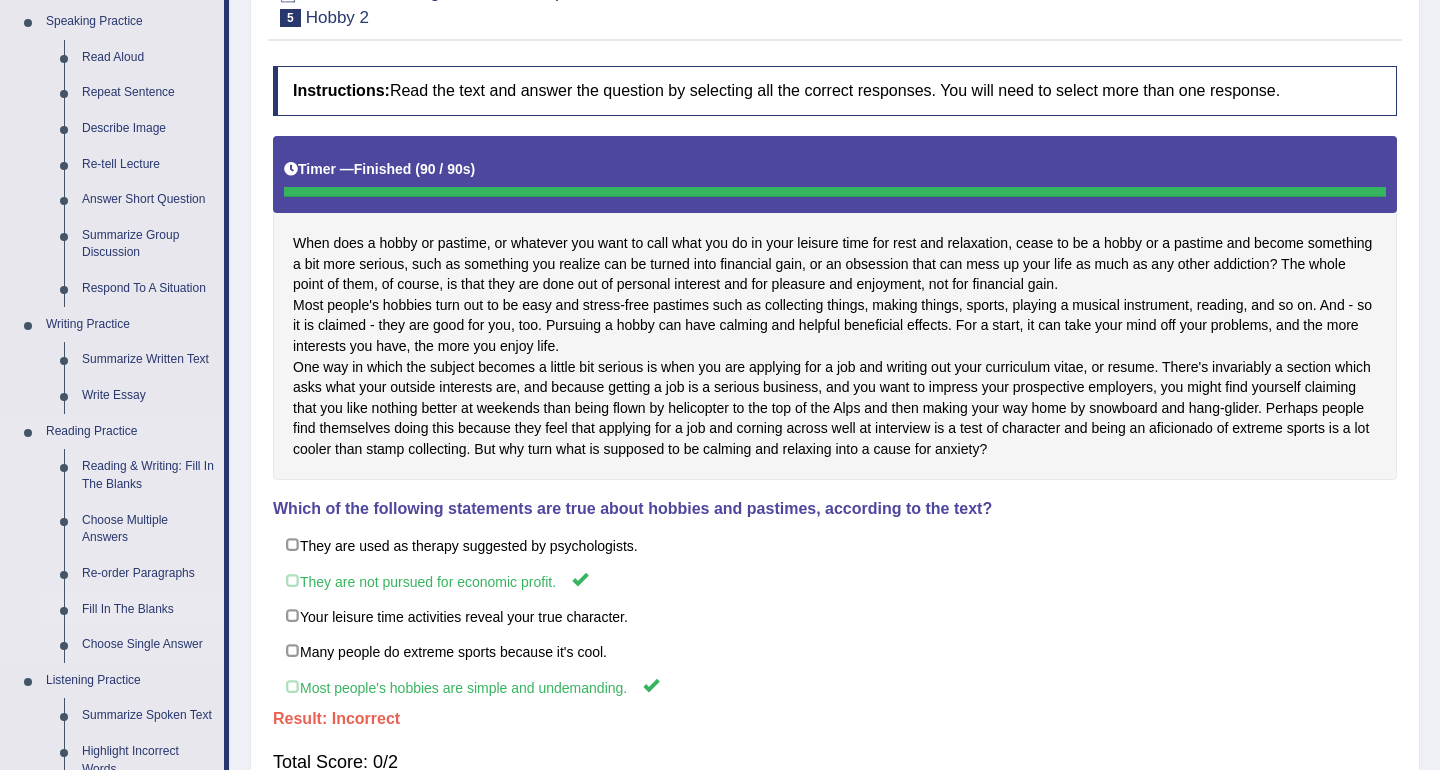 click on "Fill In The Blanks" at bounding box center [148, 610] 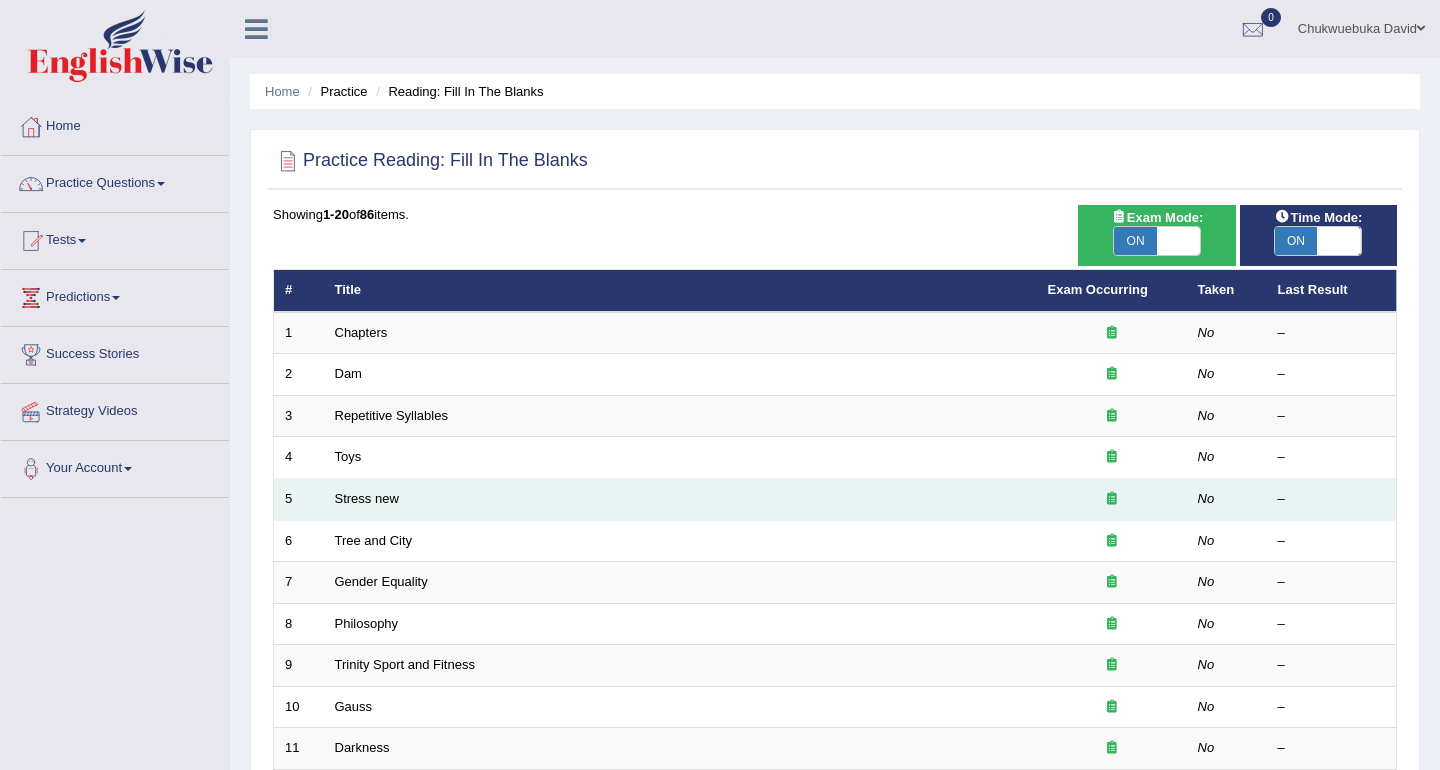 scroll, scrollTop: 0, scrollLeft: 0, axis: both 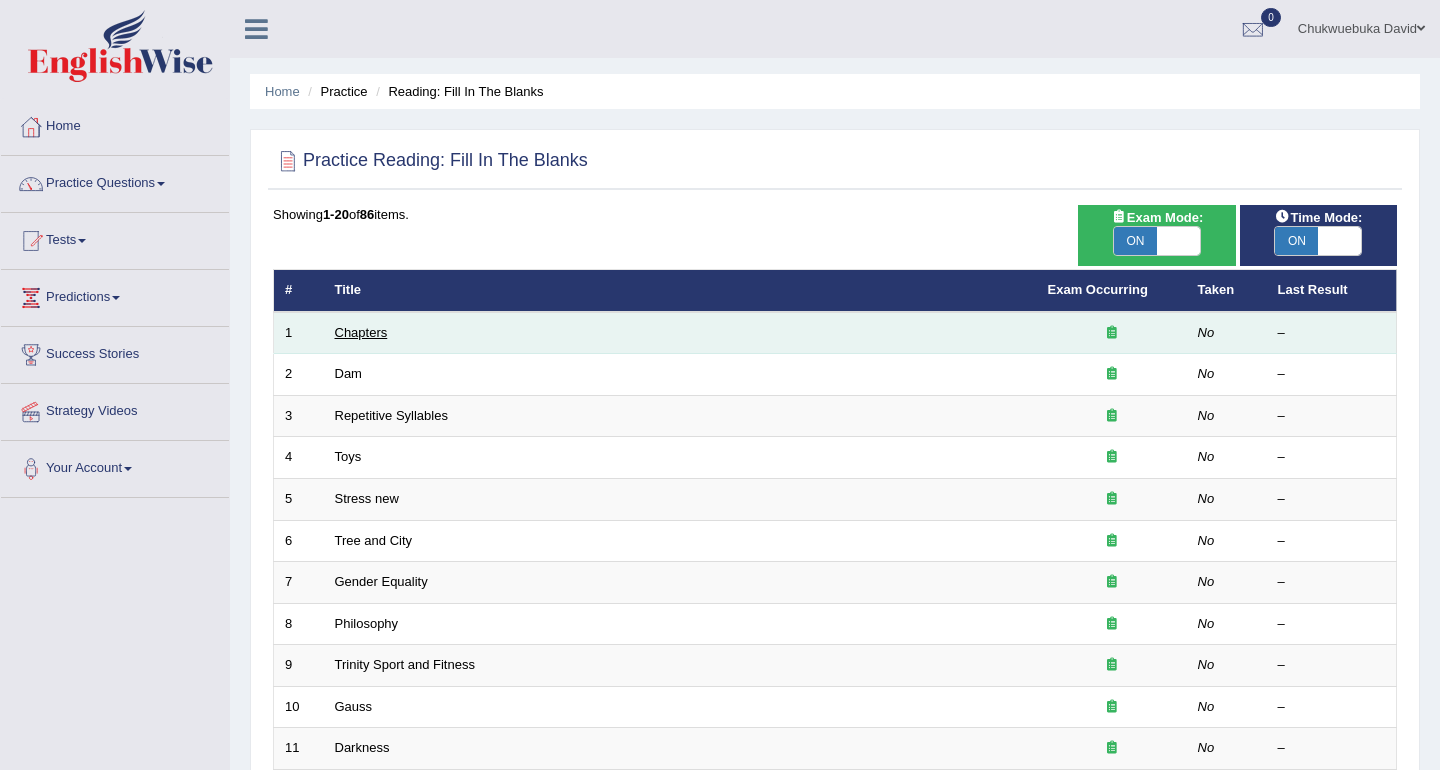 click on "Chapters" at bounding box center (361, 332) 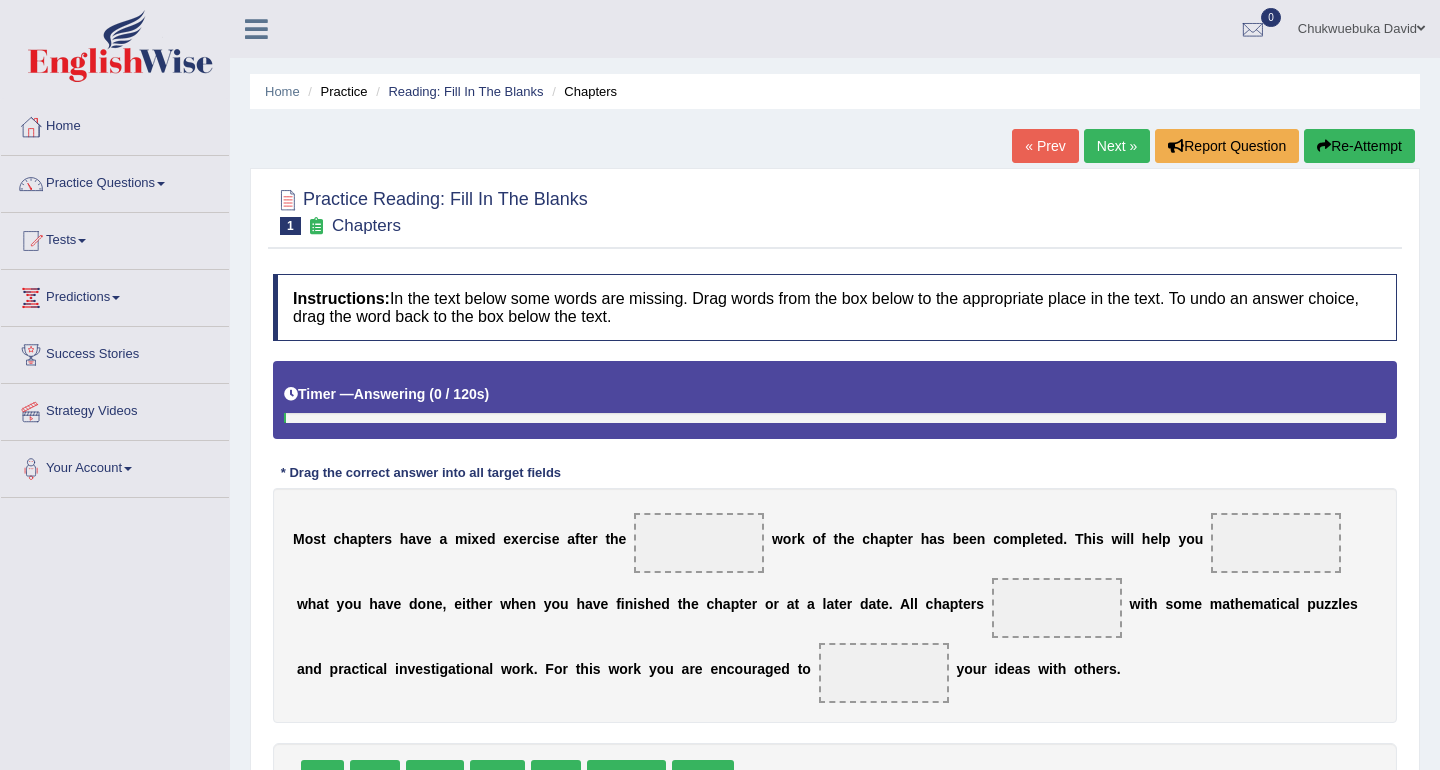 scroll, scrollTop: 0, scrollLeft: 0, axis: both 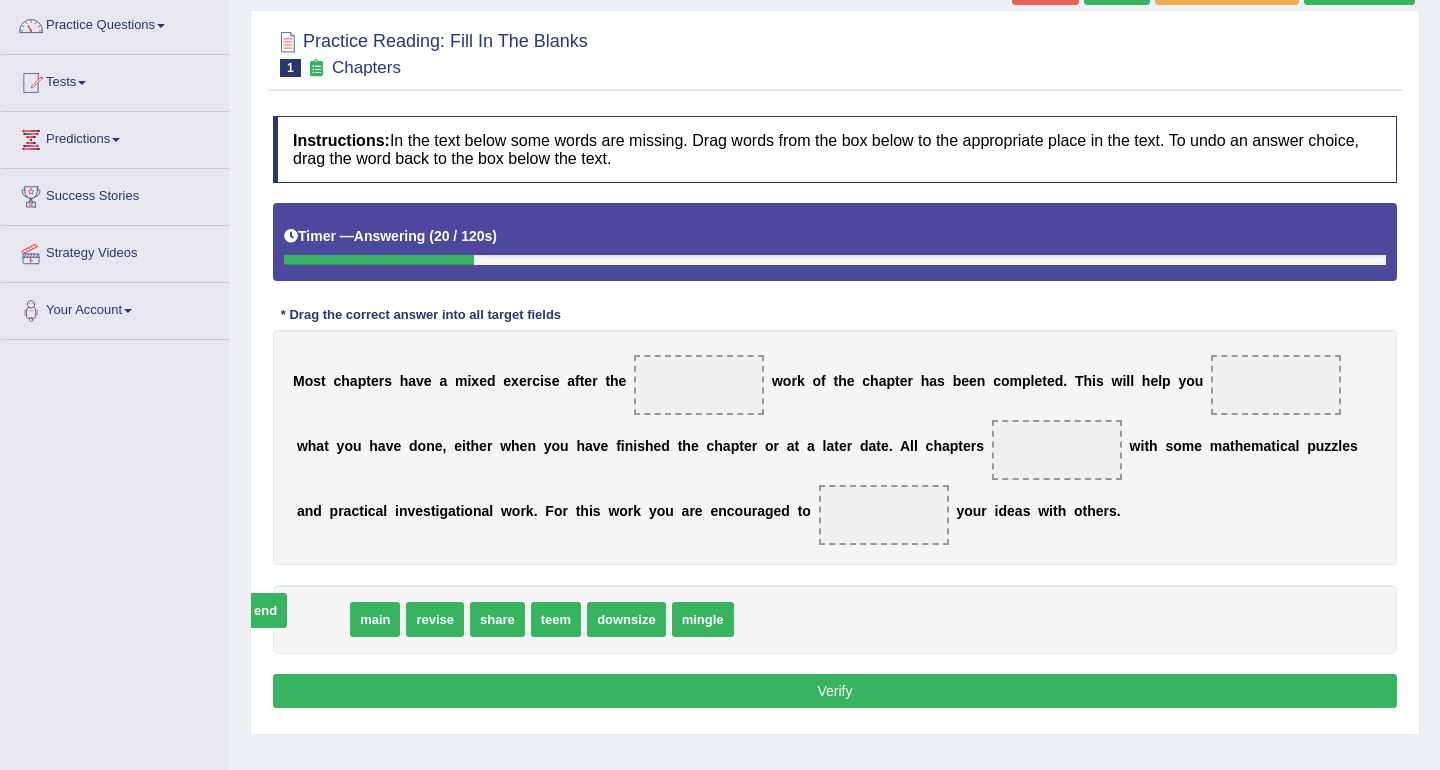 drag, startPoint x: 334, startPoint y: 626, endPoint x: 314, endPoint y: 609, distance: 26.24881 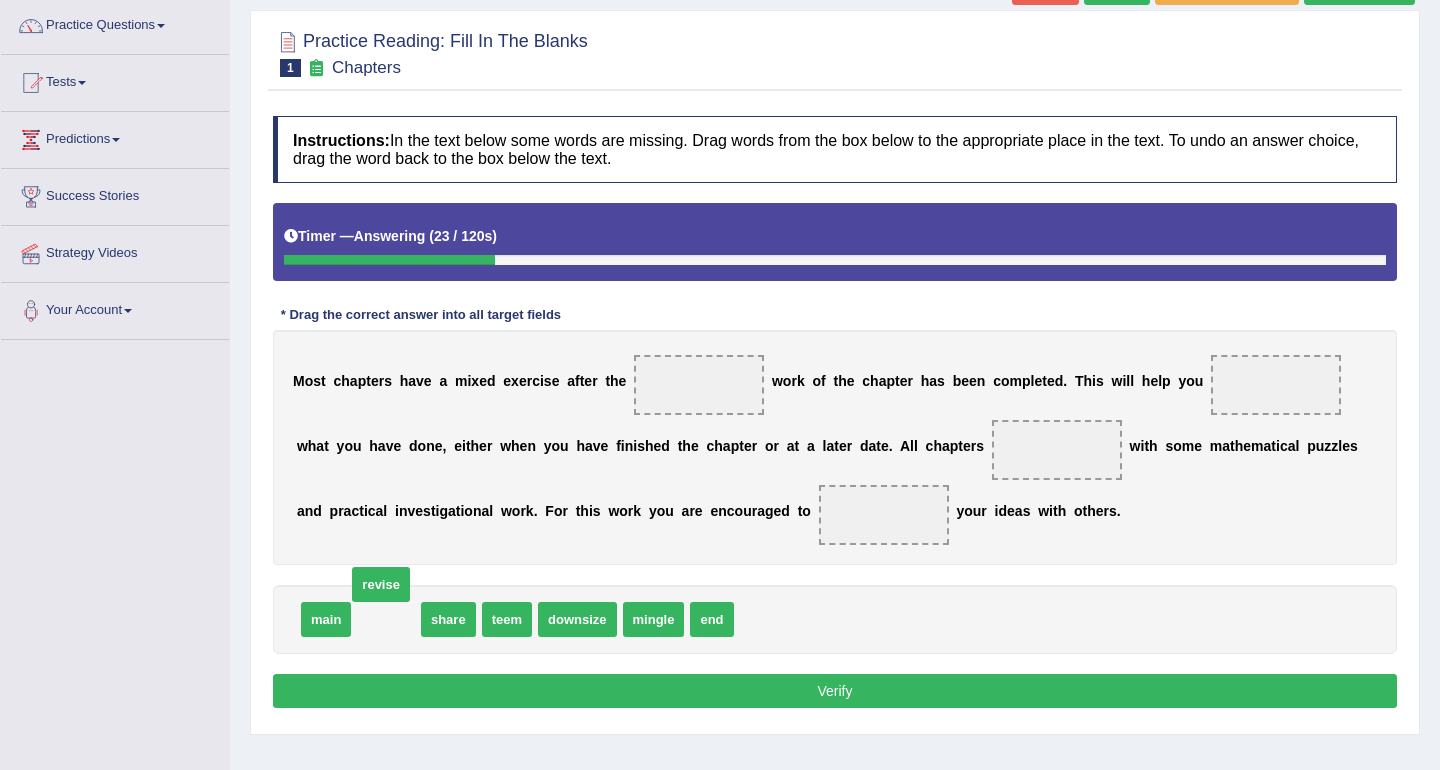 drag, startPoint x: 386, startPoint y: 616, endPoint x: 377, endPoint y: 589, distance: 28.460499 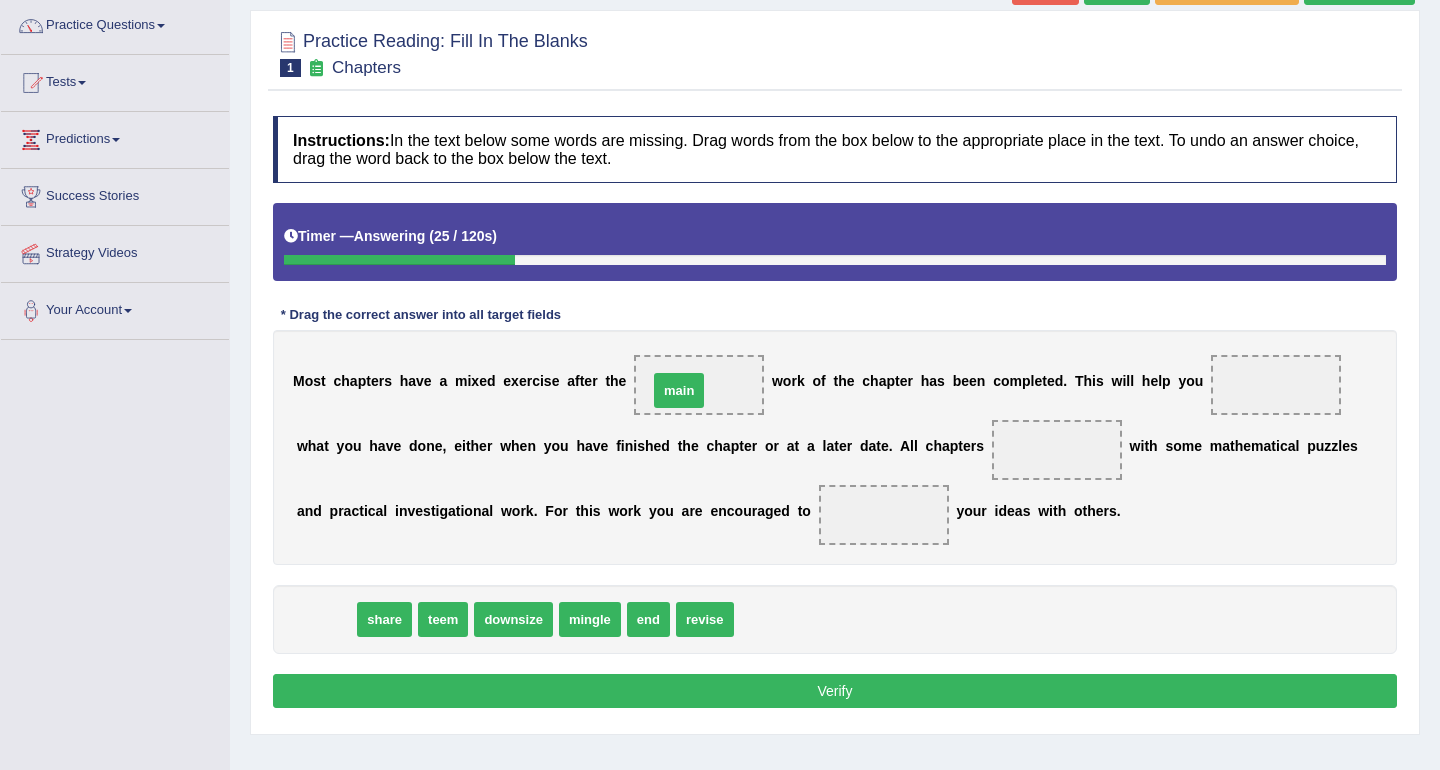 drag, startPoint x: 328, startPoint y: 617, endPoint x: 678, endPoint y: 386, distance: 419.35785 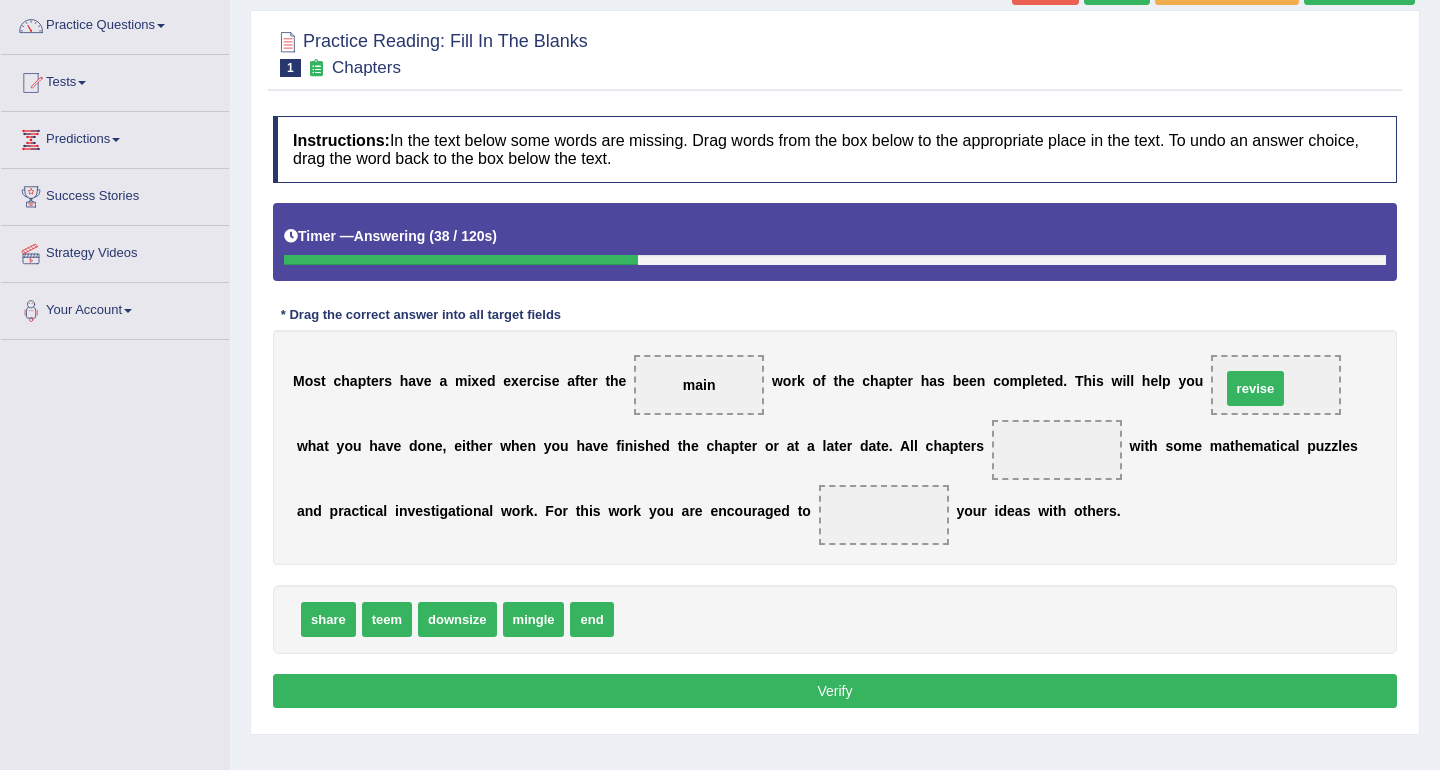 drag, startPoint x: 636, startPoint y: 619, endPoint x: 1243, endPoint y: 388, distance: 649.469 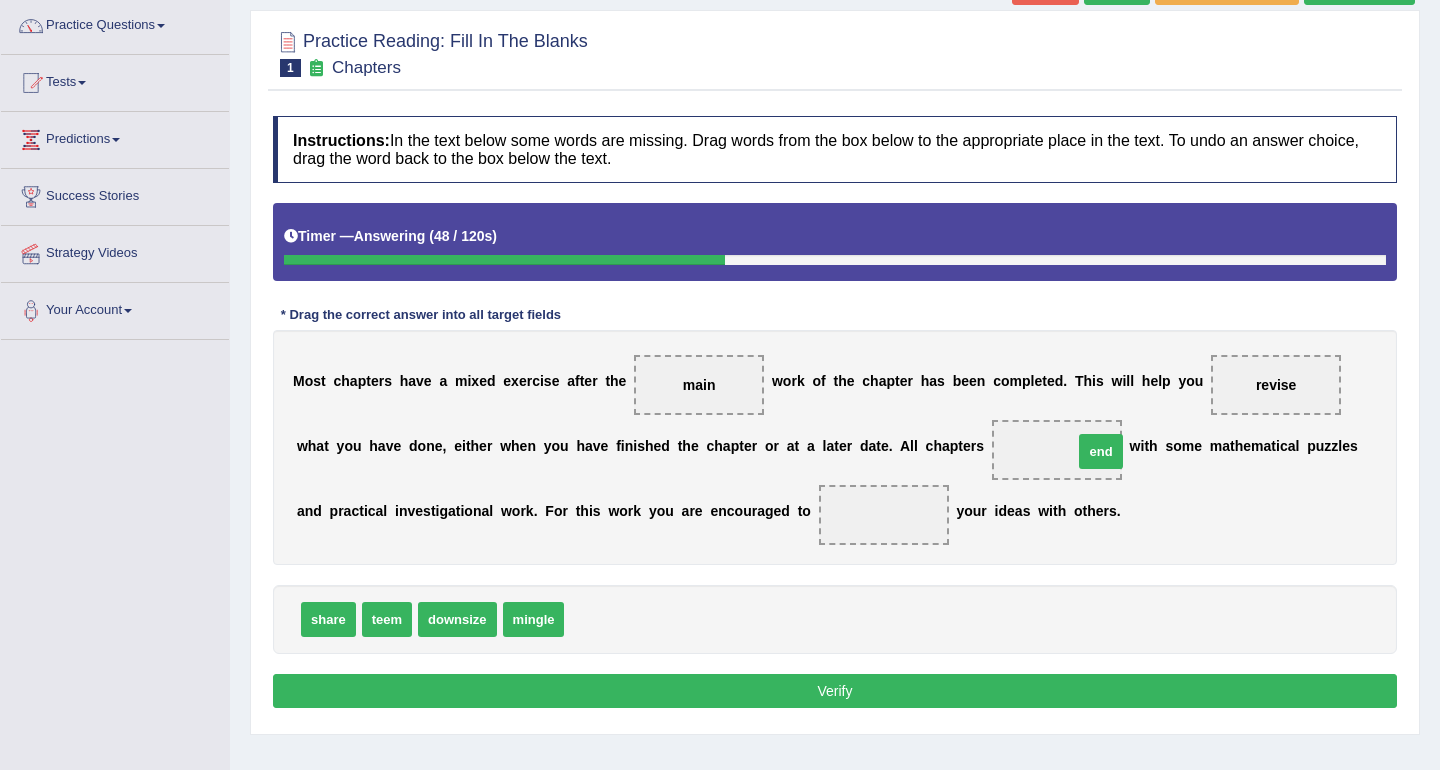 drag, startPoint x: 582, startPoint y: 625, endPoint x: 1079, endPoint y: 460, distance: 523.6736 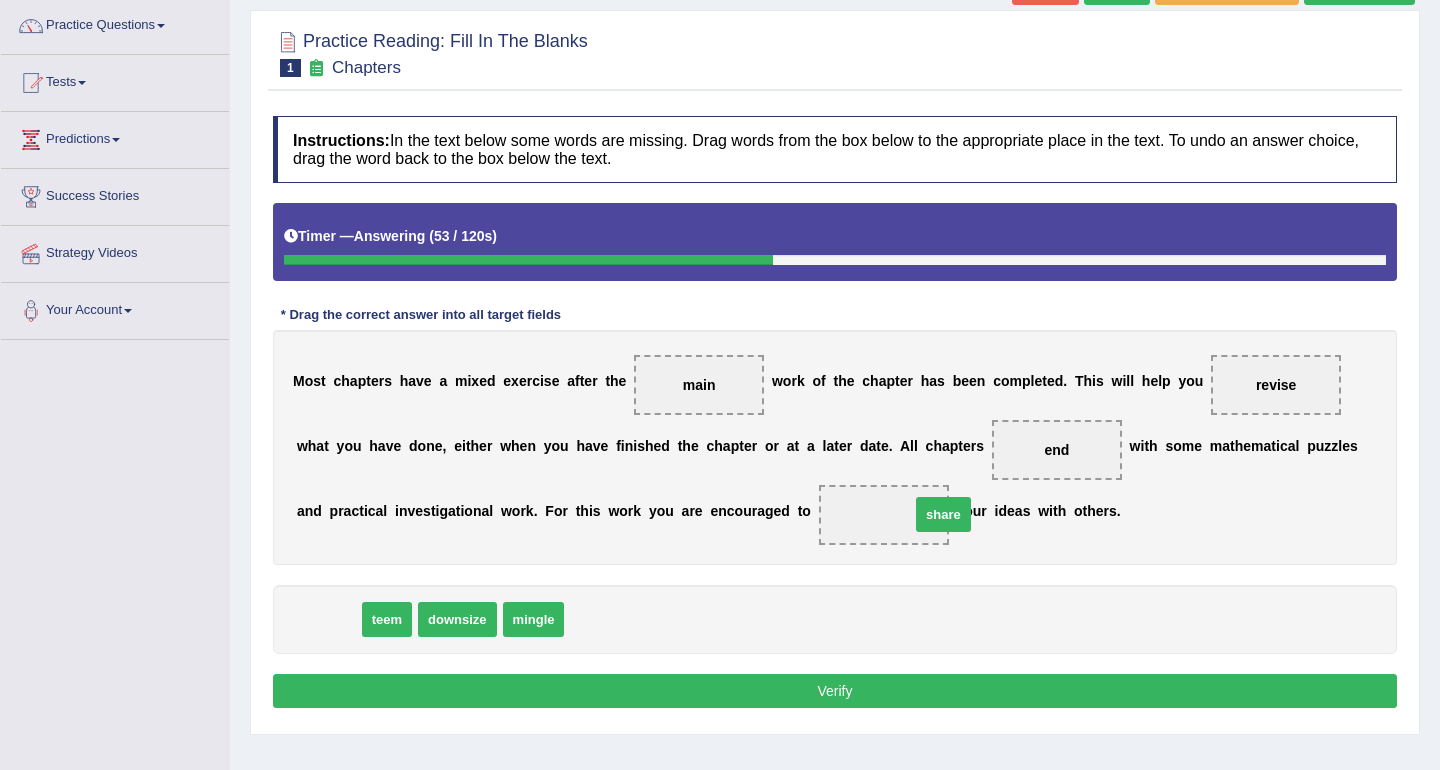 drag, startPoint x: 336, startPoint y: 635, endPoint x: 946, endPoint y: 530, distance: 618.97095 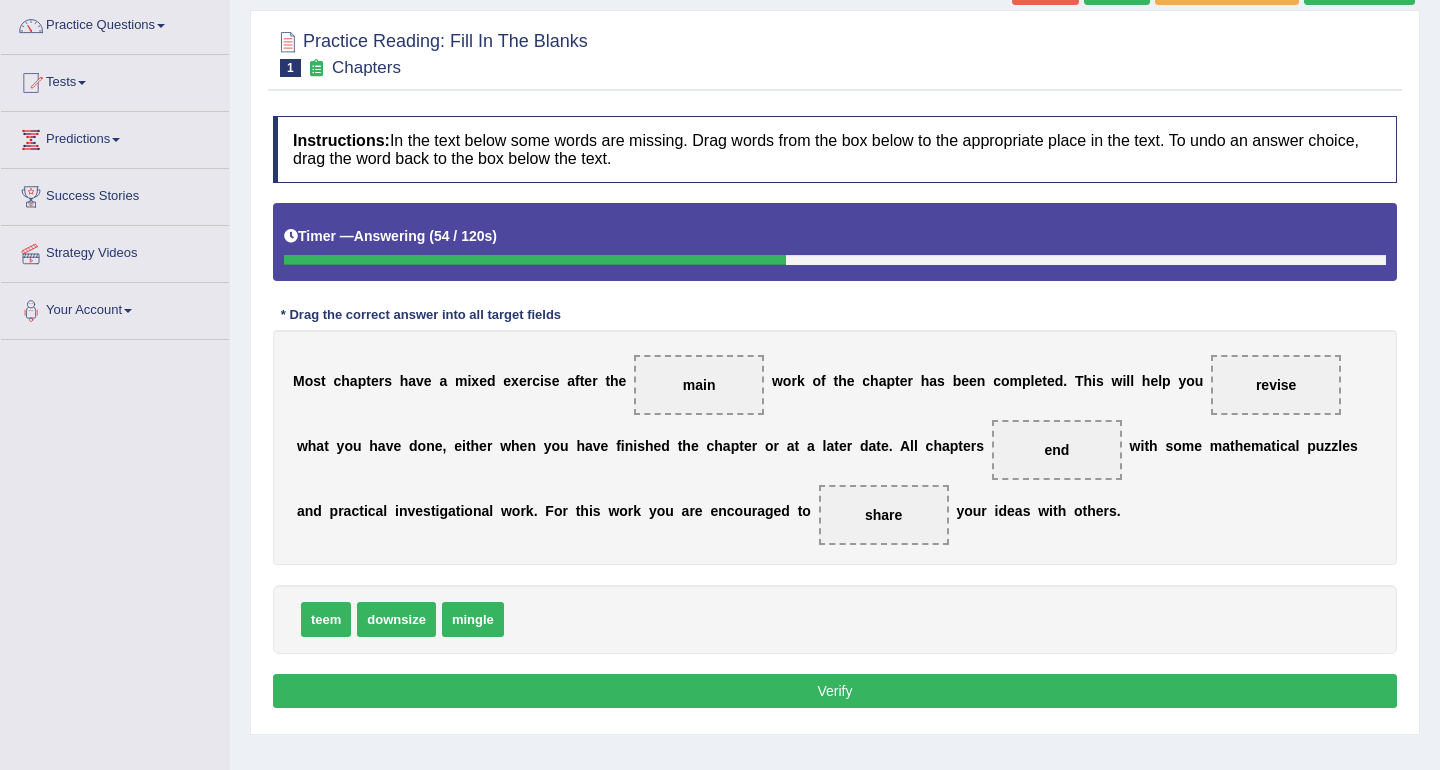 click on "Verify" at bounding box center [835, 691] 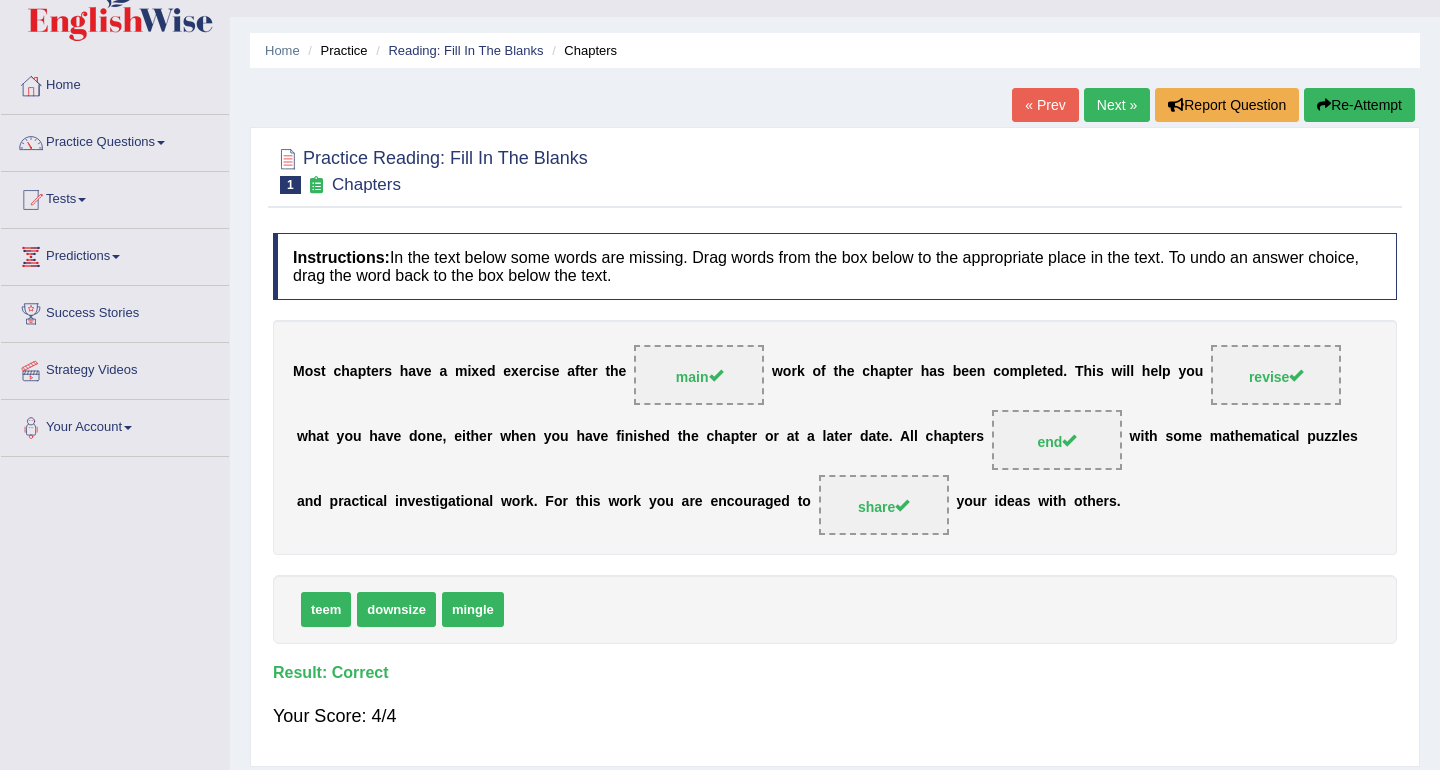 scroll, scrollTop: 0, scrollLeft: 0, axis: both 